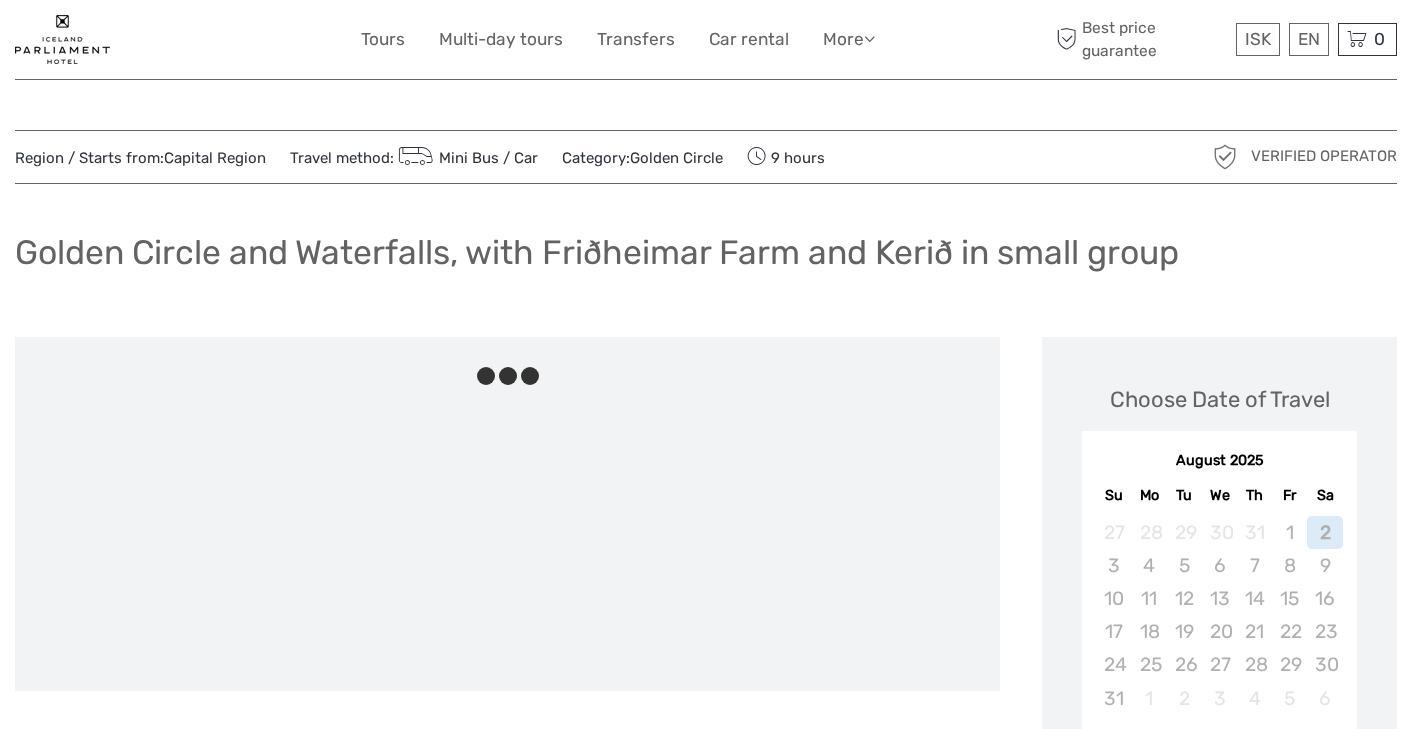scroll, scrollTop: 0, scrollLeft: 0, axis: both 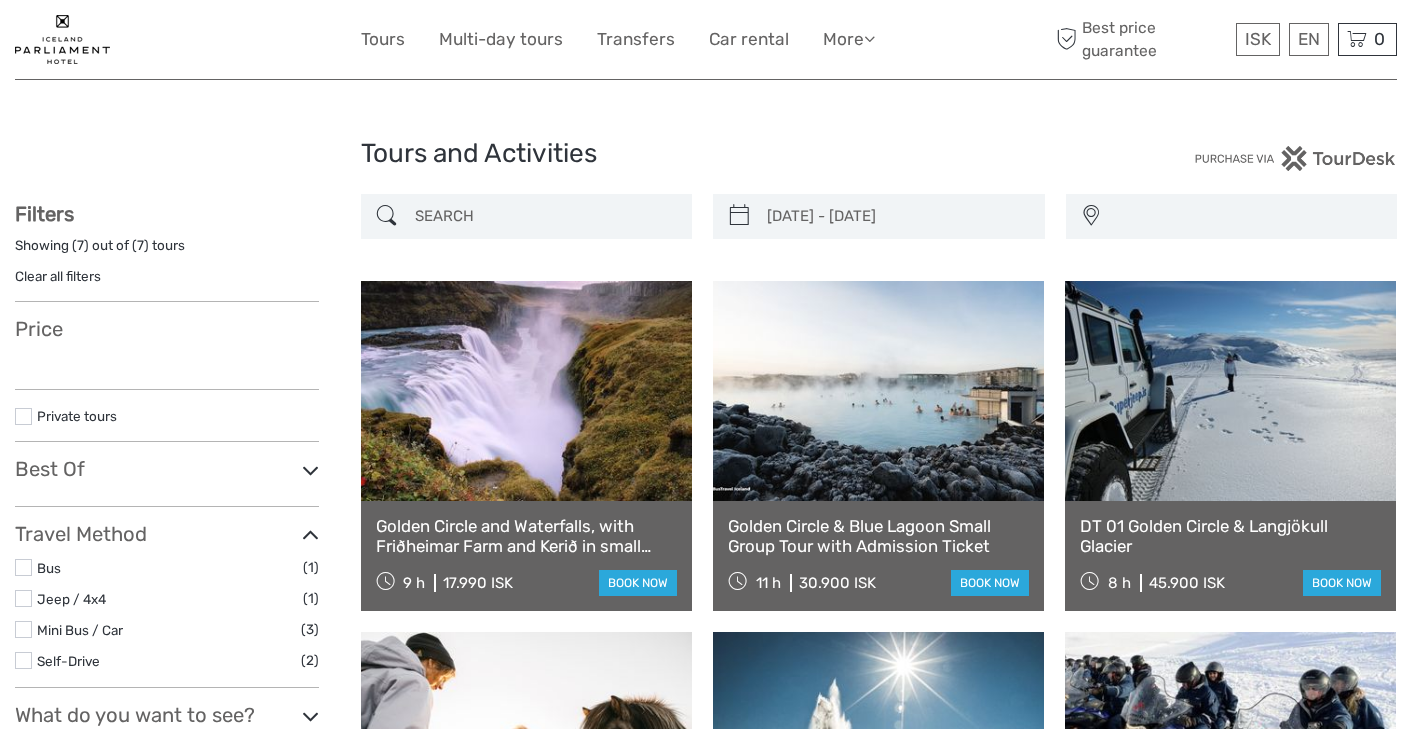 select 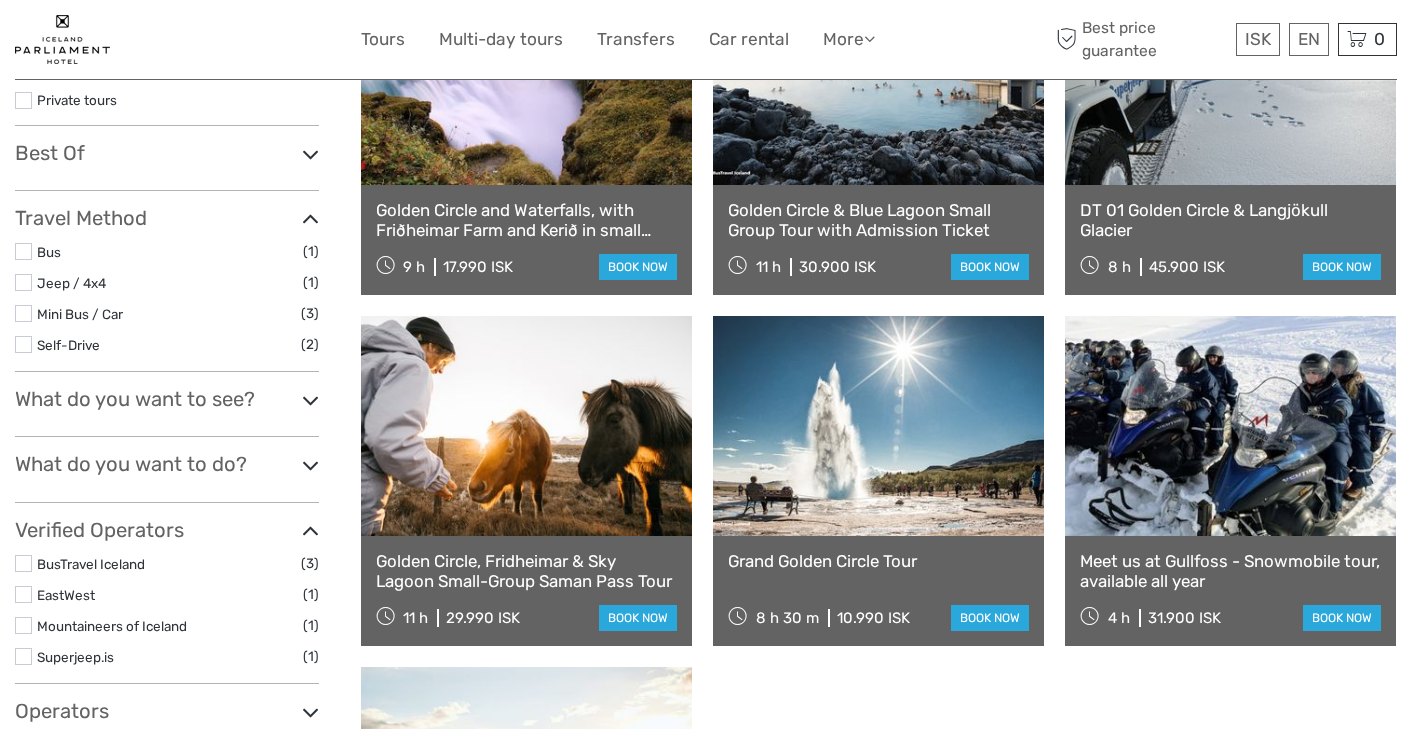 type on "14/08/2025  -  16/08/2025" 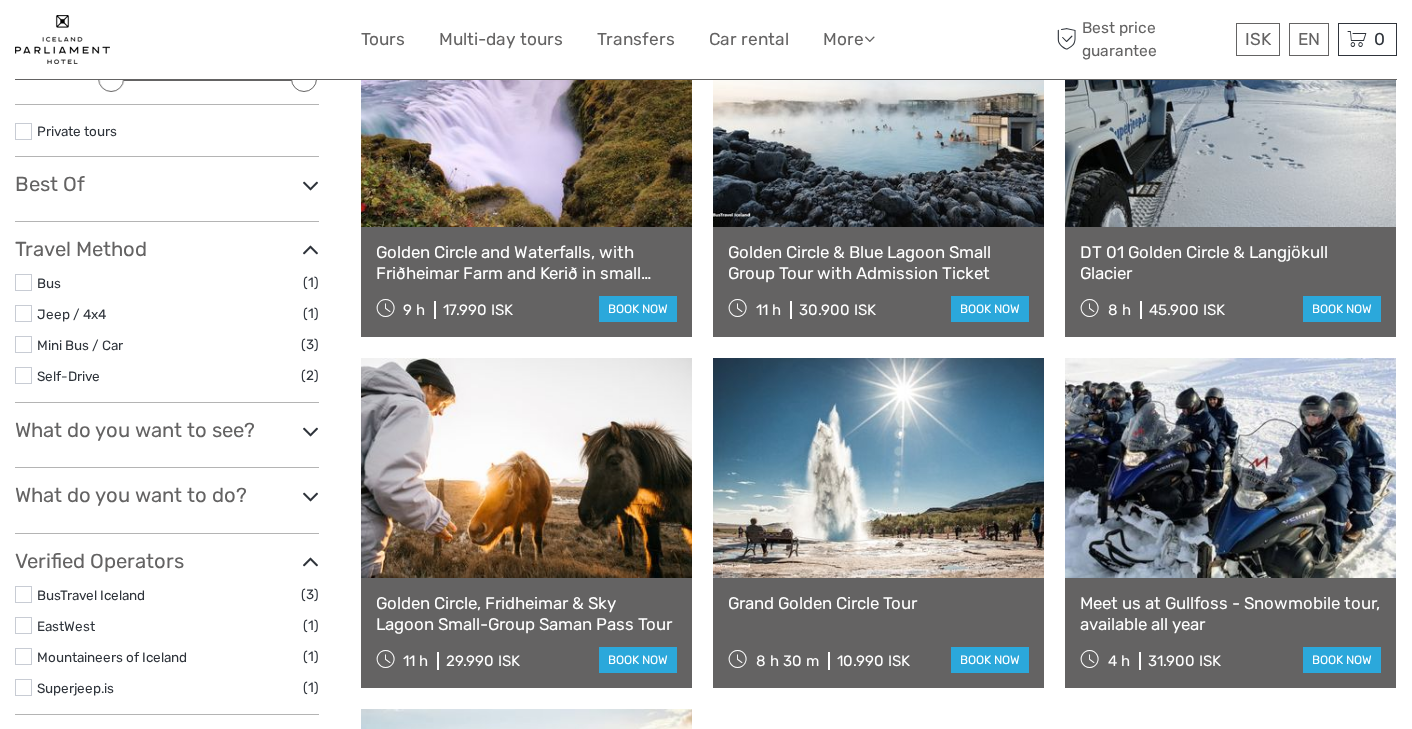 scroll, scrollTop: 0, scrollLeft: 0, axis: both 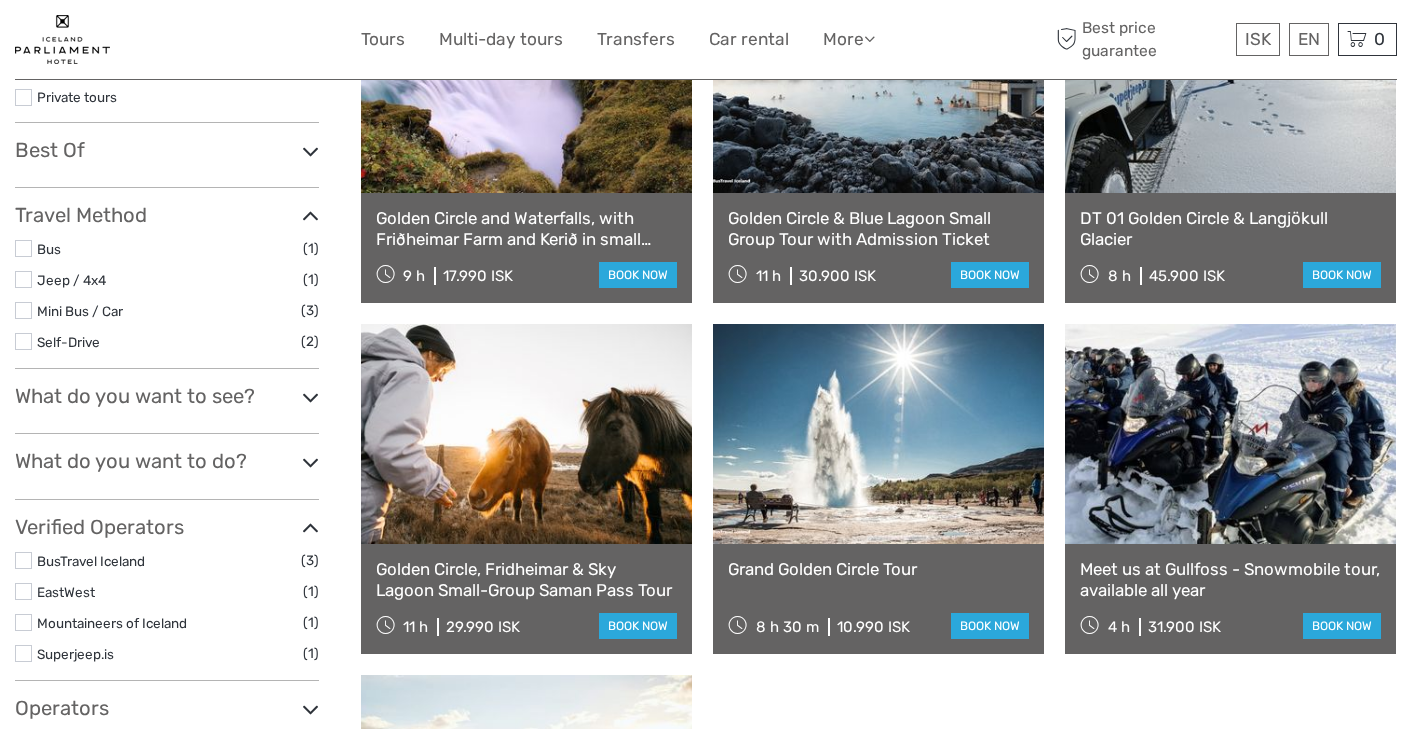 click at bounding box center (526, 434) 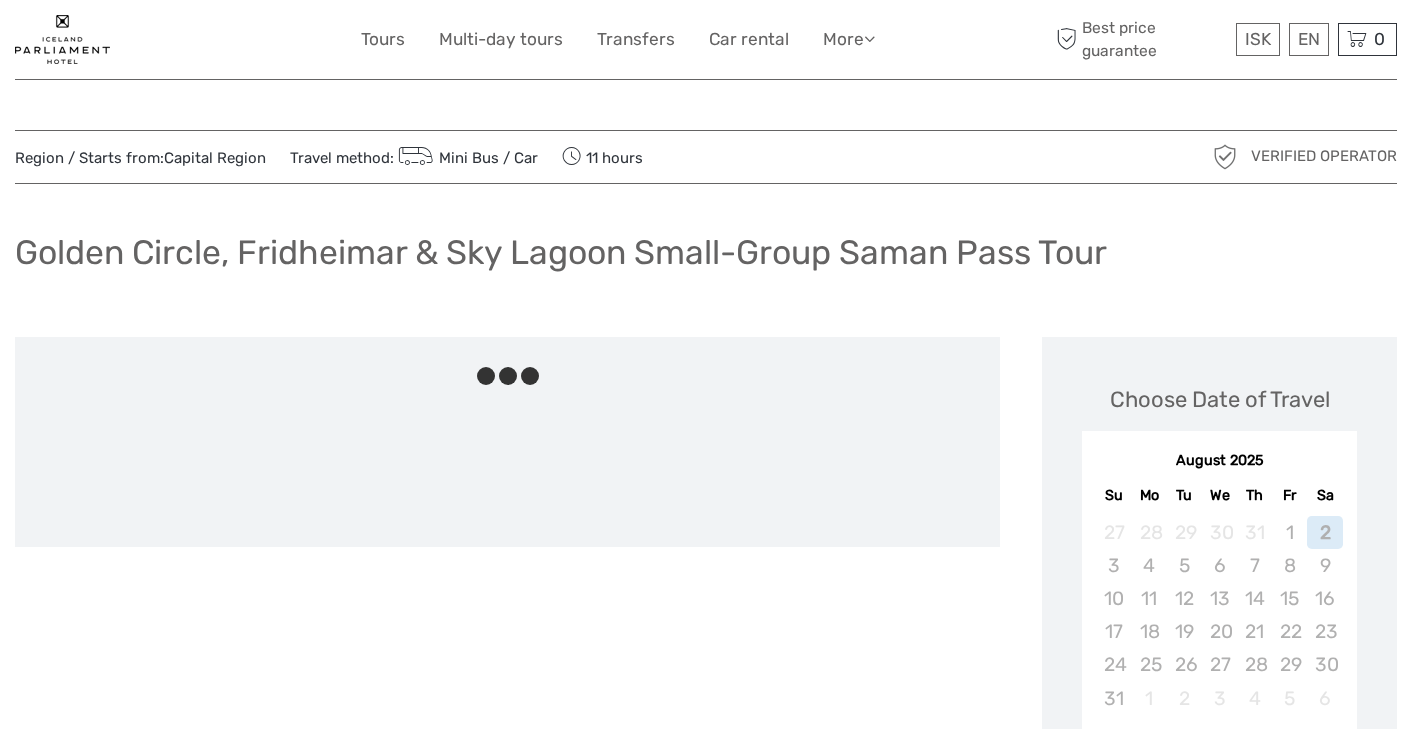 scroll, scrollTop: 0, scrollLeft: 0, axis: both 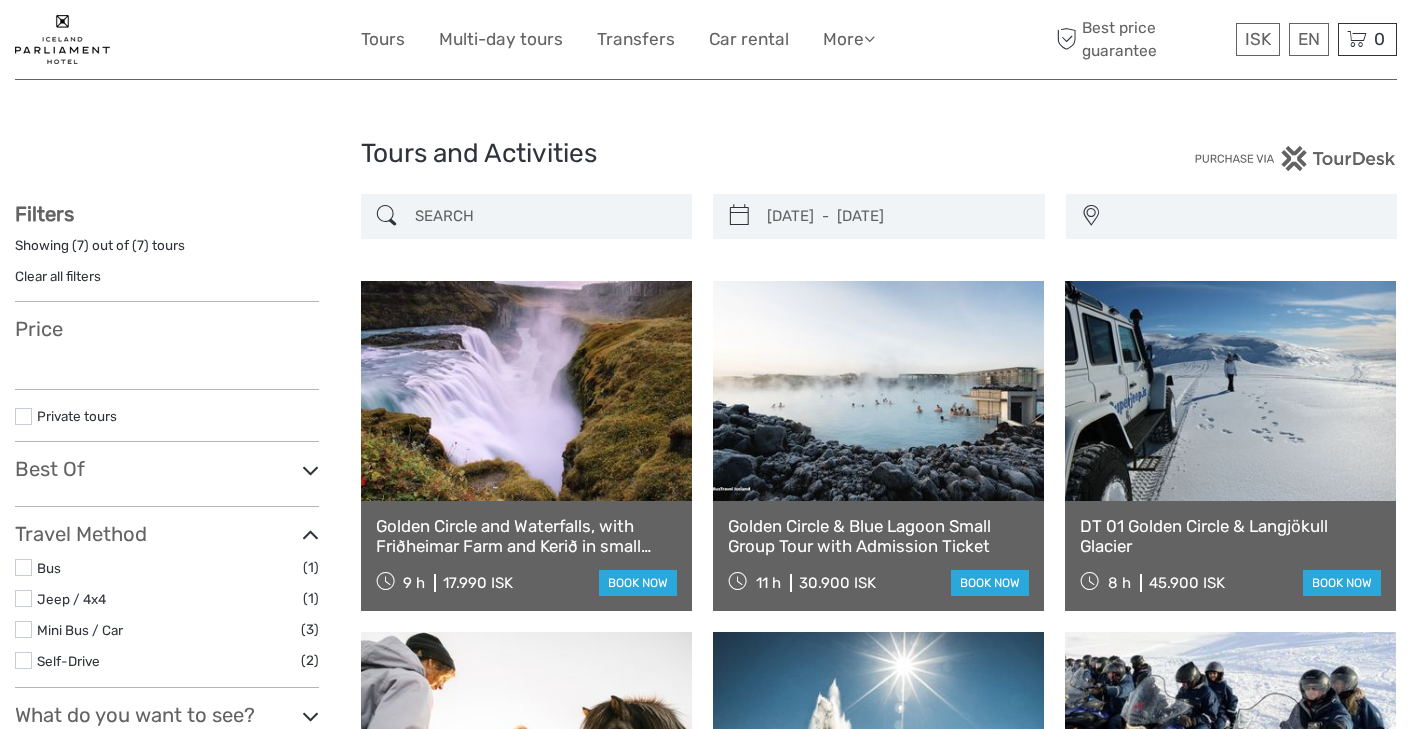 select 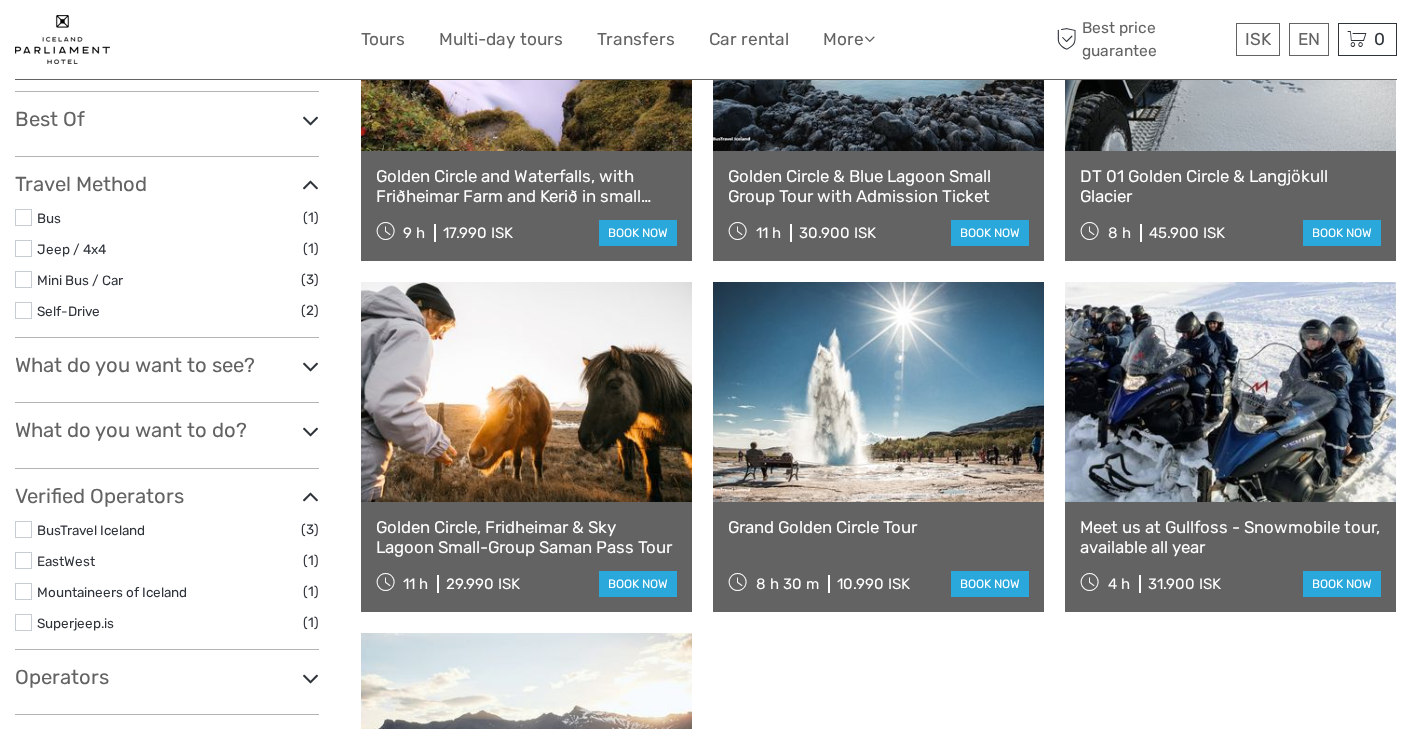 select 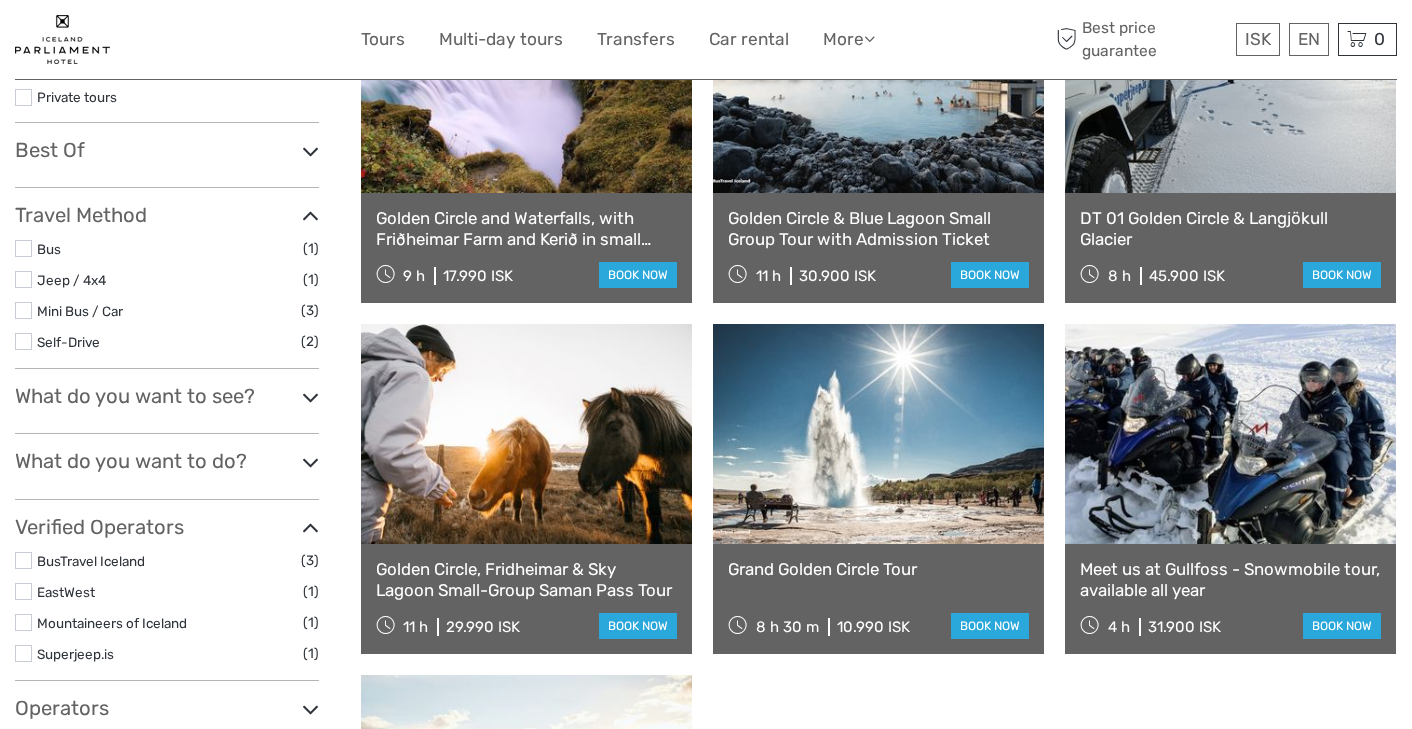 scroll, scrollTop: 0, scrollLeft: 0, axis: both 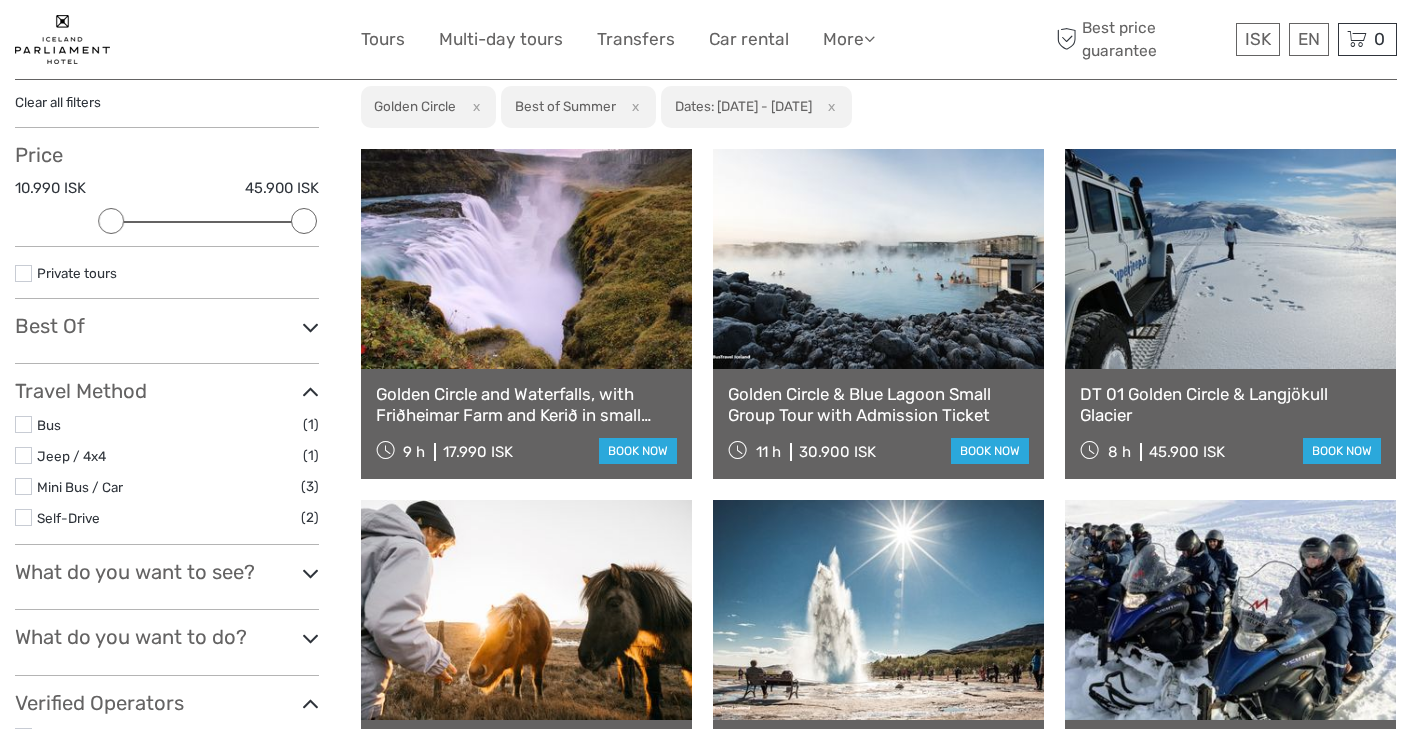 click on "Golden Circle and Waterfalls, with Friðheimar Farm and Kerið in small group" at bounding box center [526, 404] 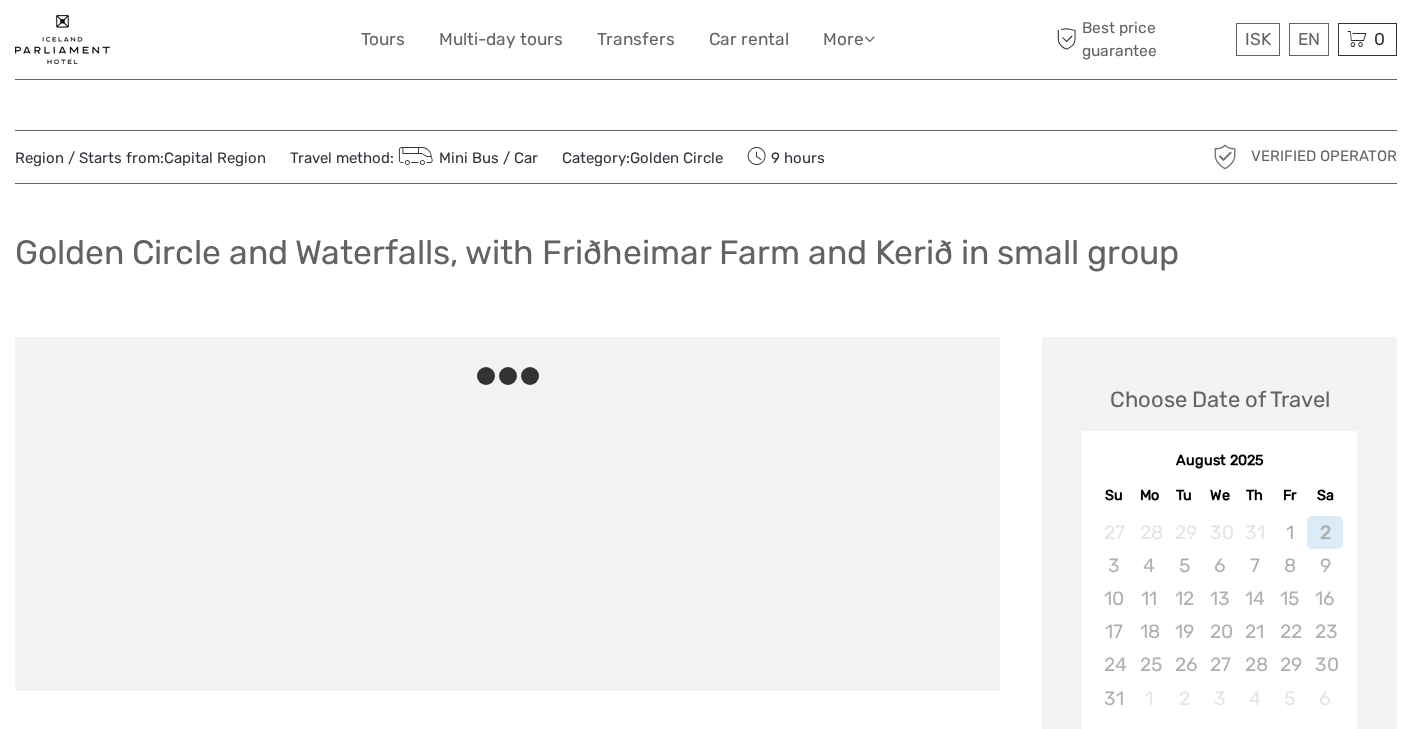 scroll, scrollTop: 0, scrollLeft: 0, axis: both 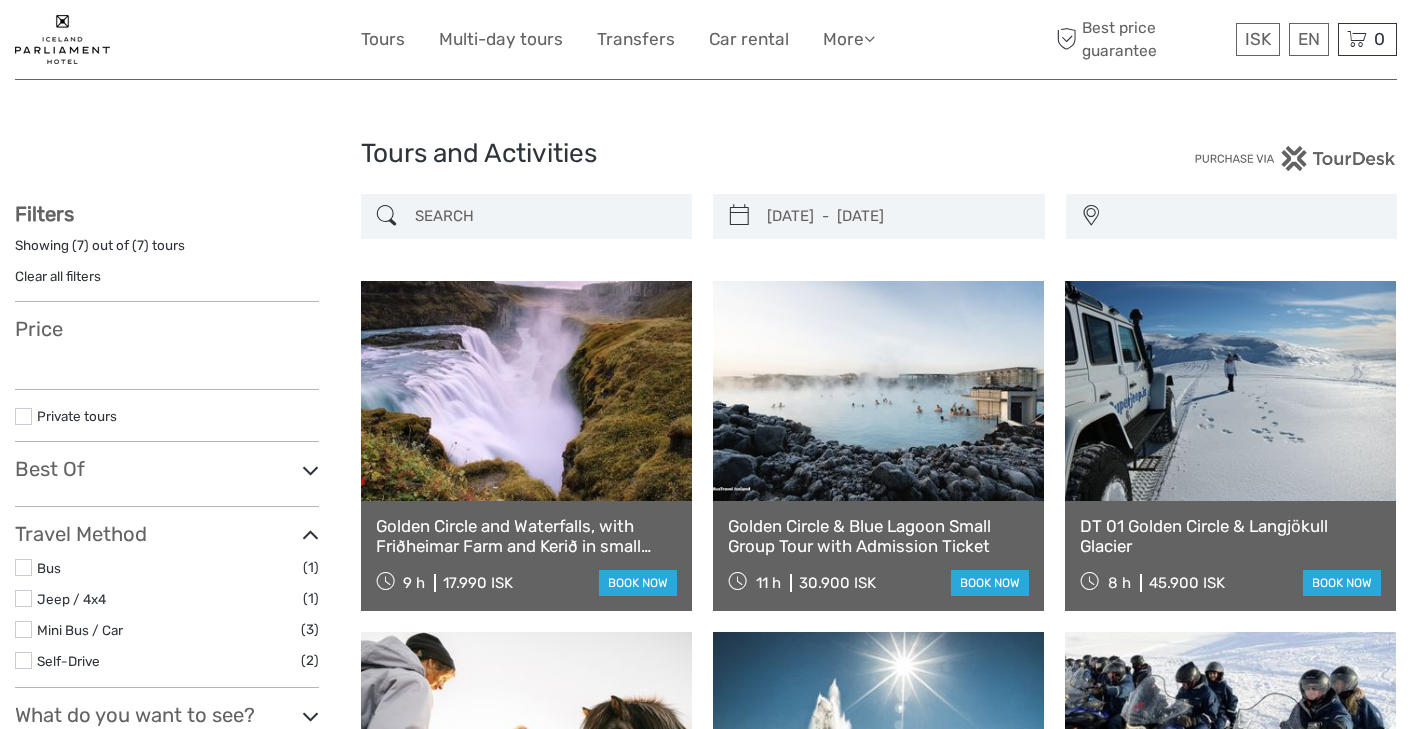 select 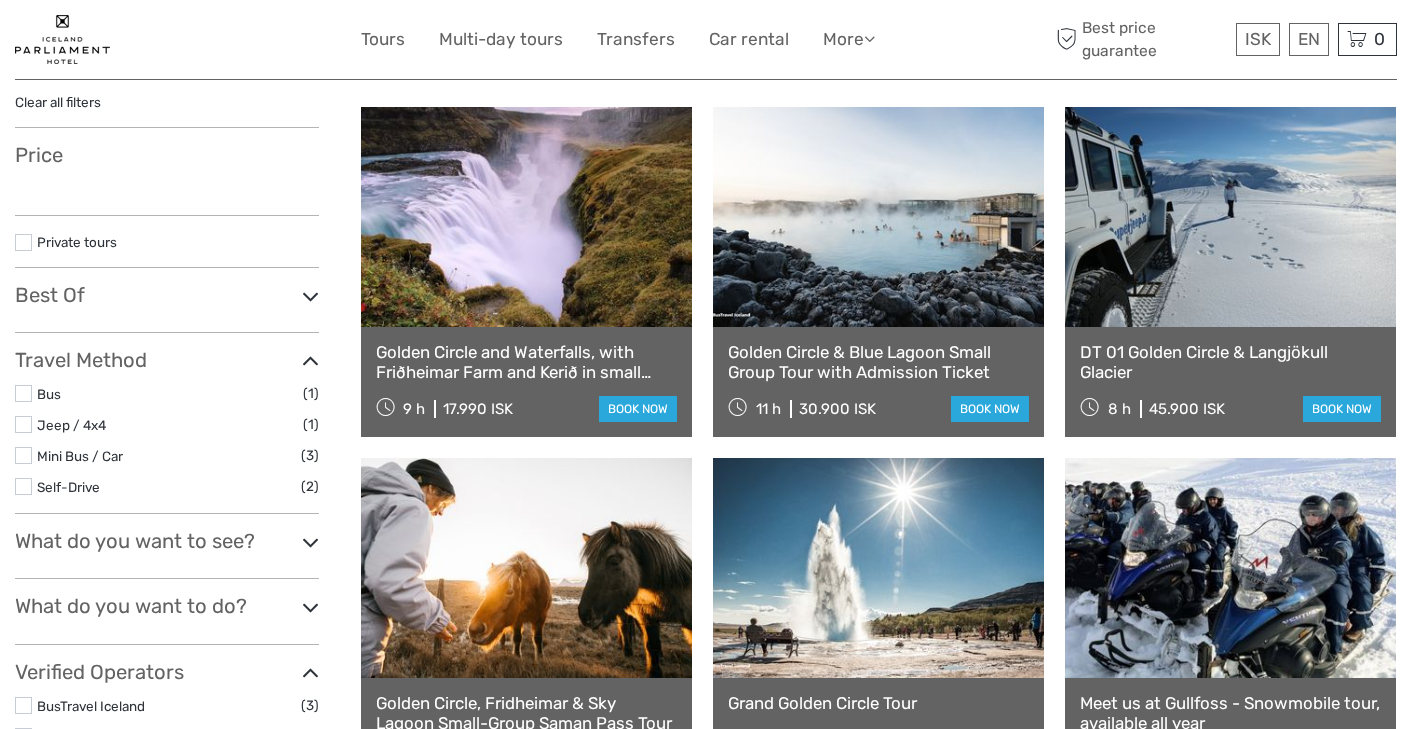 select 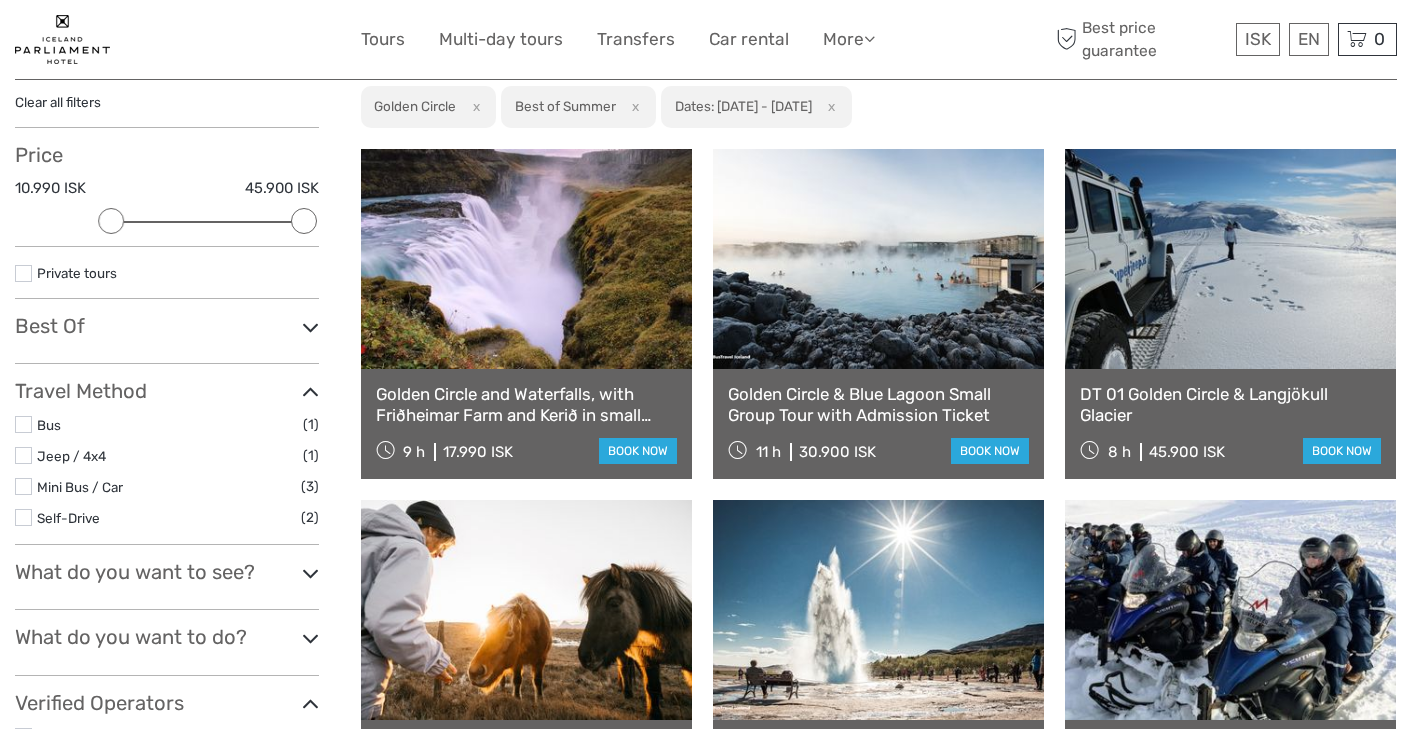 scroll, scrollTop: 0, scrollLeft: 0, axis: both 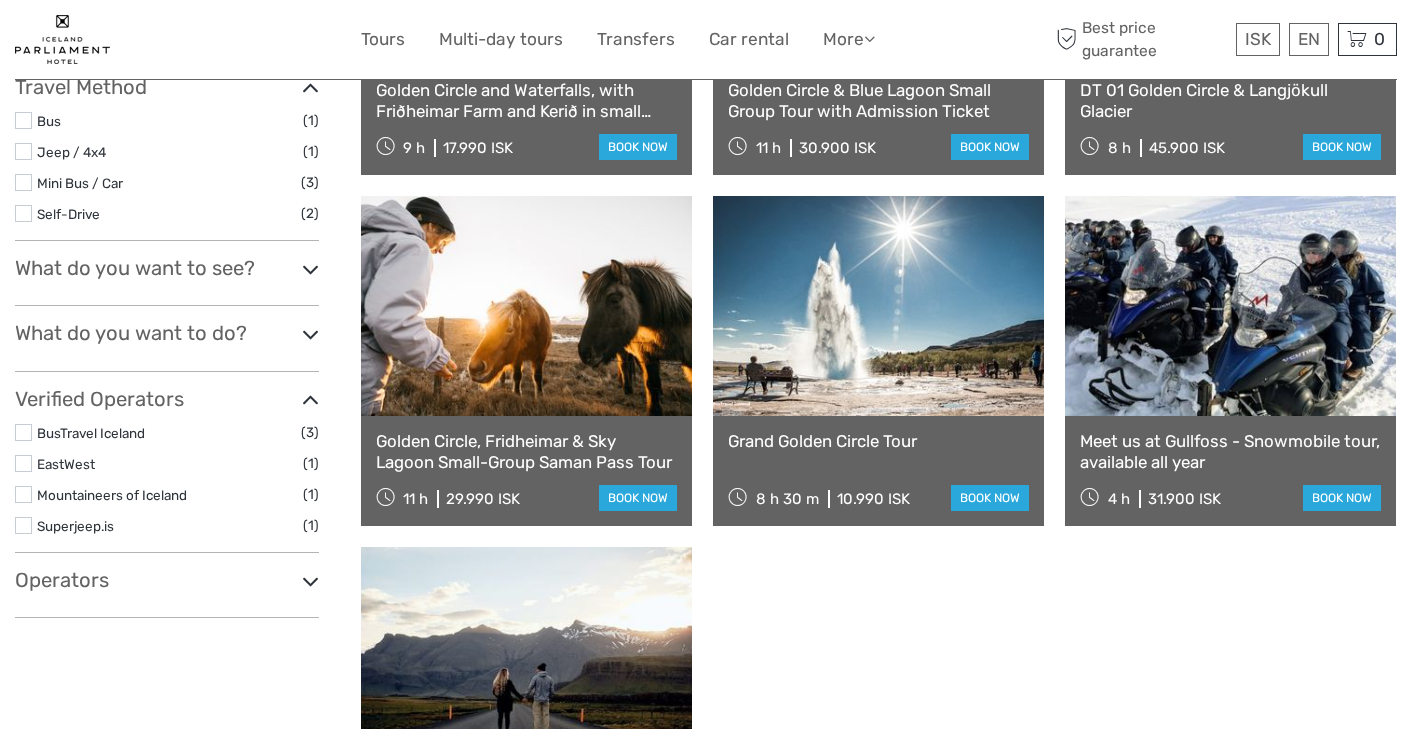 click at bounding box center (310, 269) 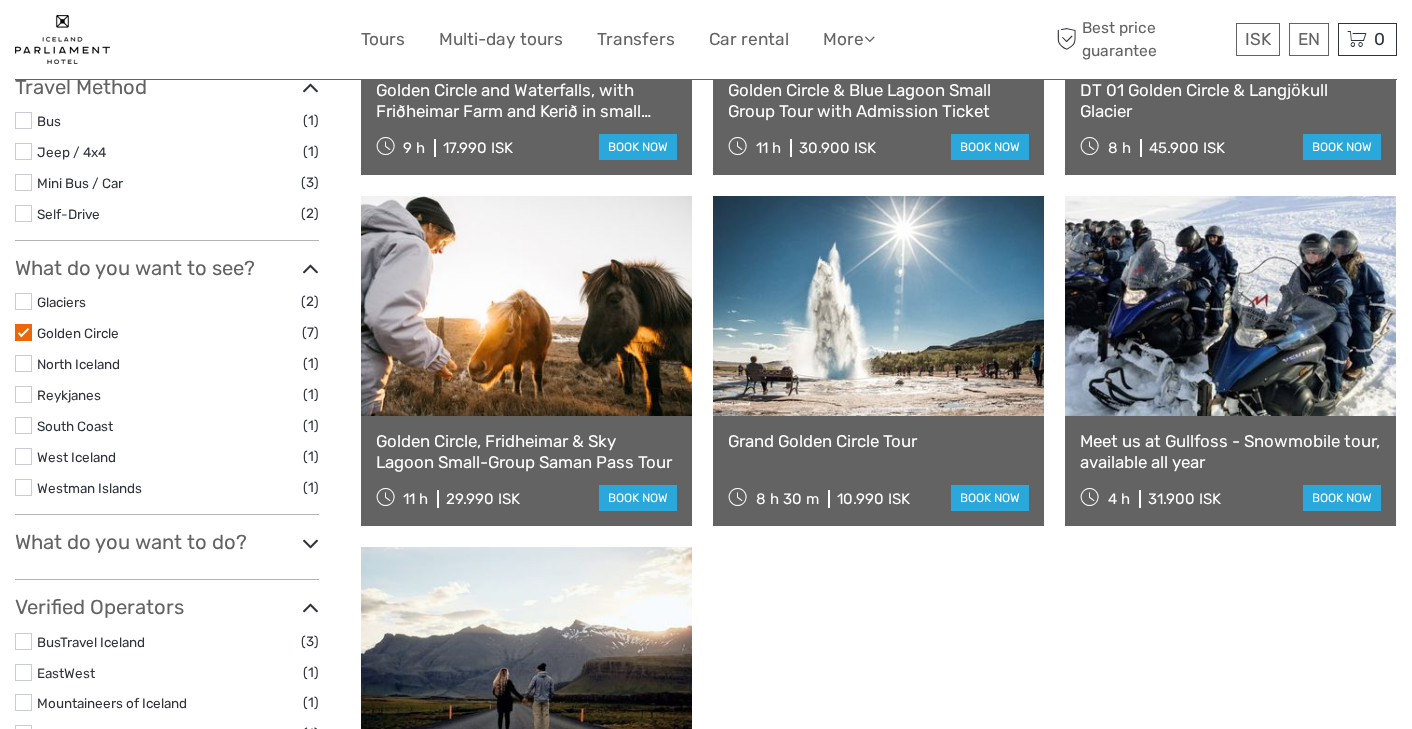 click at bounding box center [23, 332] 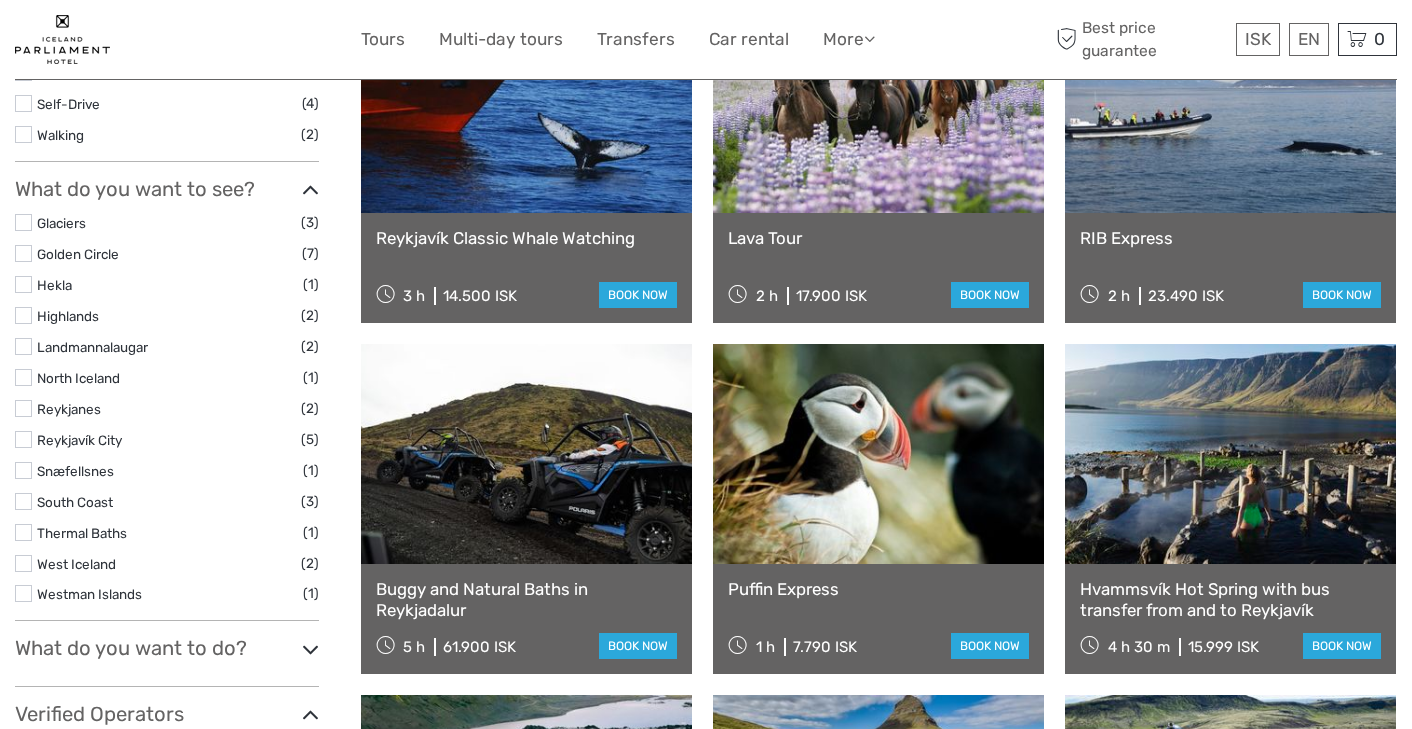 scroll, scrollTop: 682, scrollLeft: 0, axis: vertical 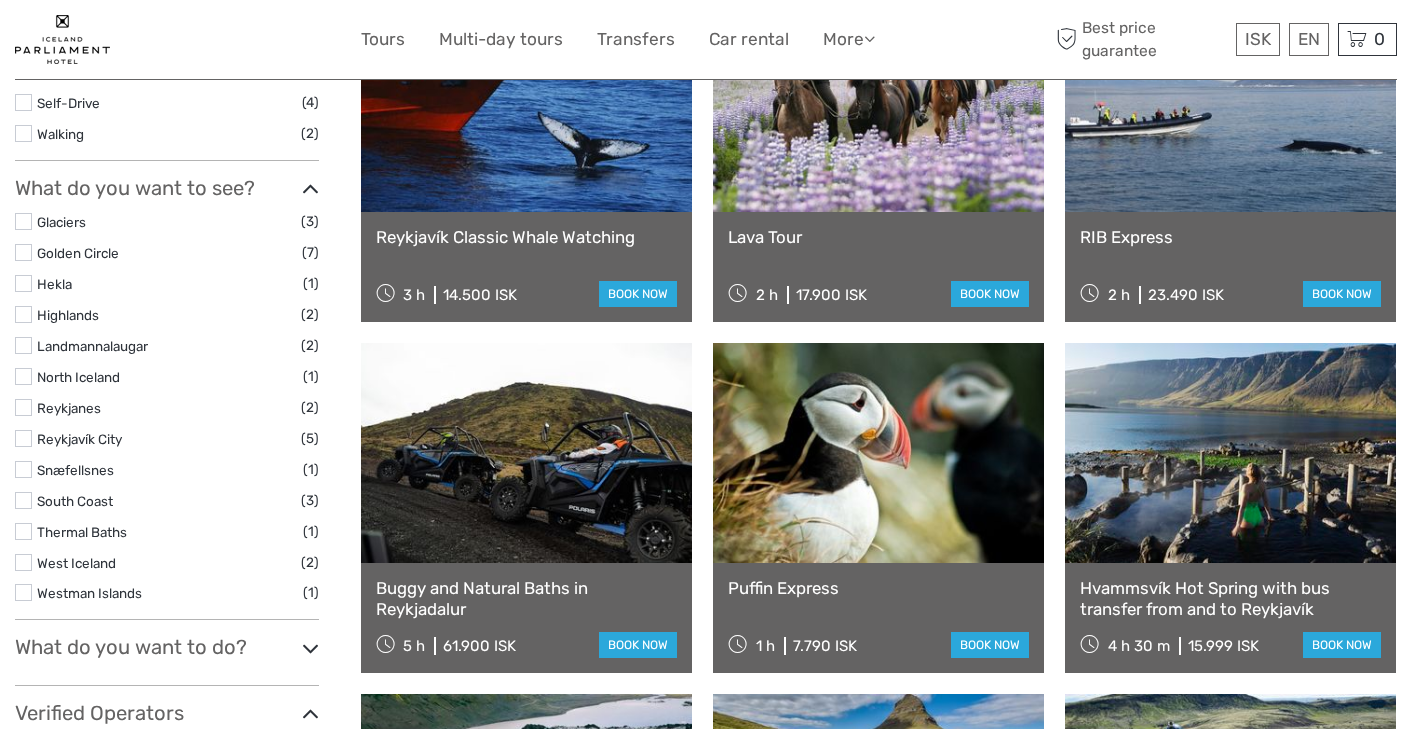 click at bounding box center (23, 500) 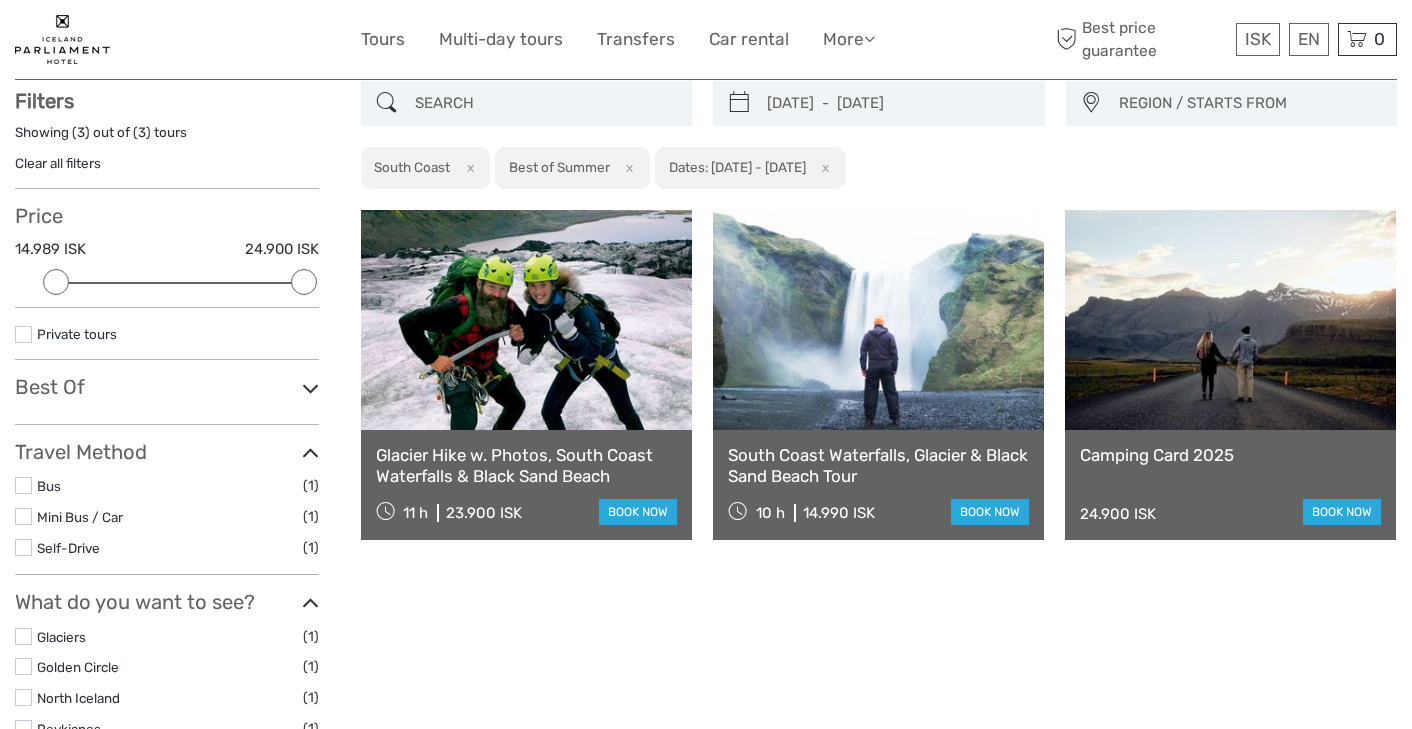 scroll, scrollTop: 106, scrollLeft: 0, axis: vertical 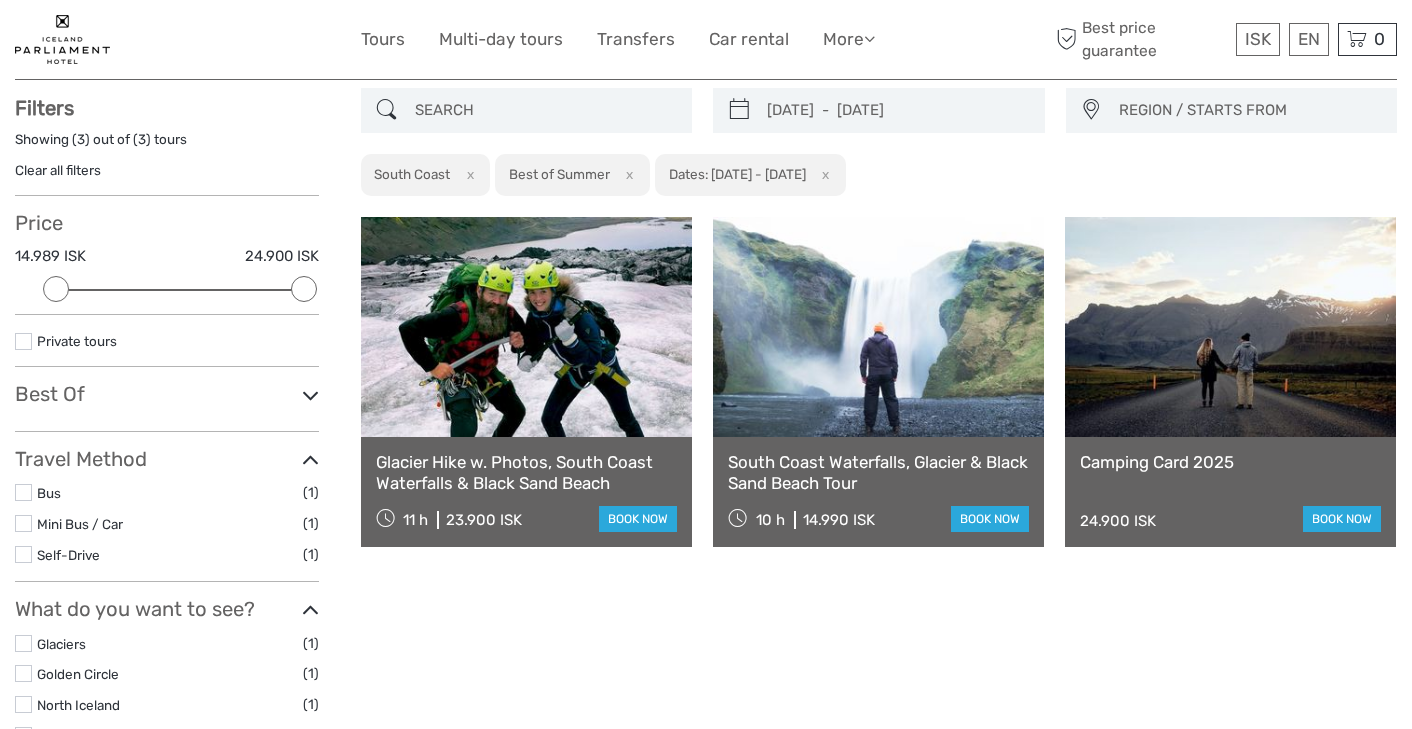 click on "Glacier Hike w. Photos, South Coast Waterfalls & Black Sand Beach
11 h
23.900 ISK
book now" at bounding box center [526, 492] 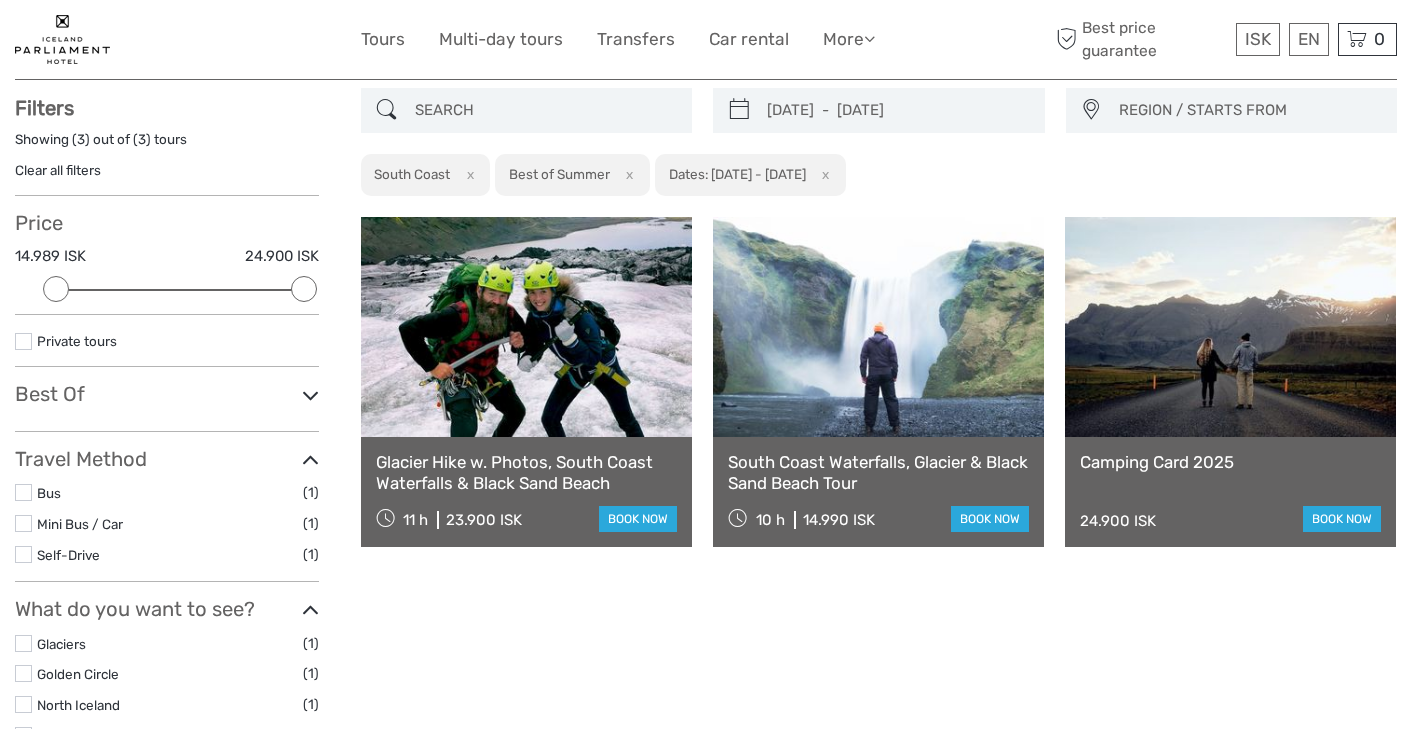 scroll, scrollTop: 112, scrollLeft: 0, axis: vertical 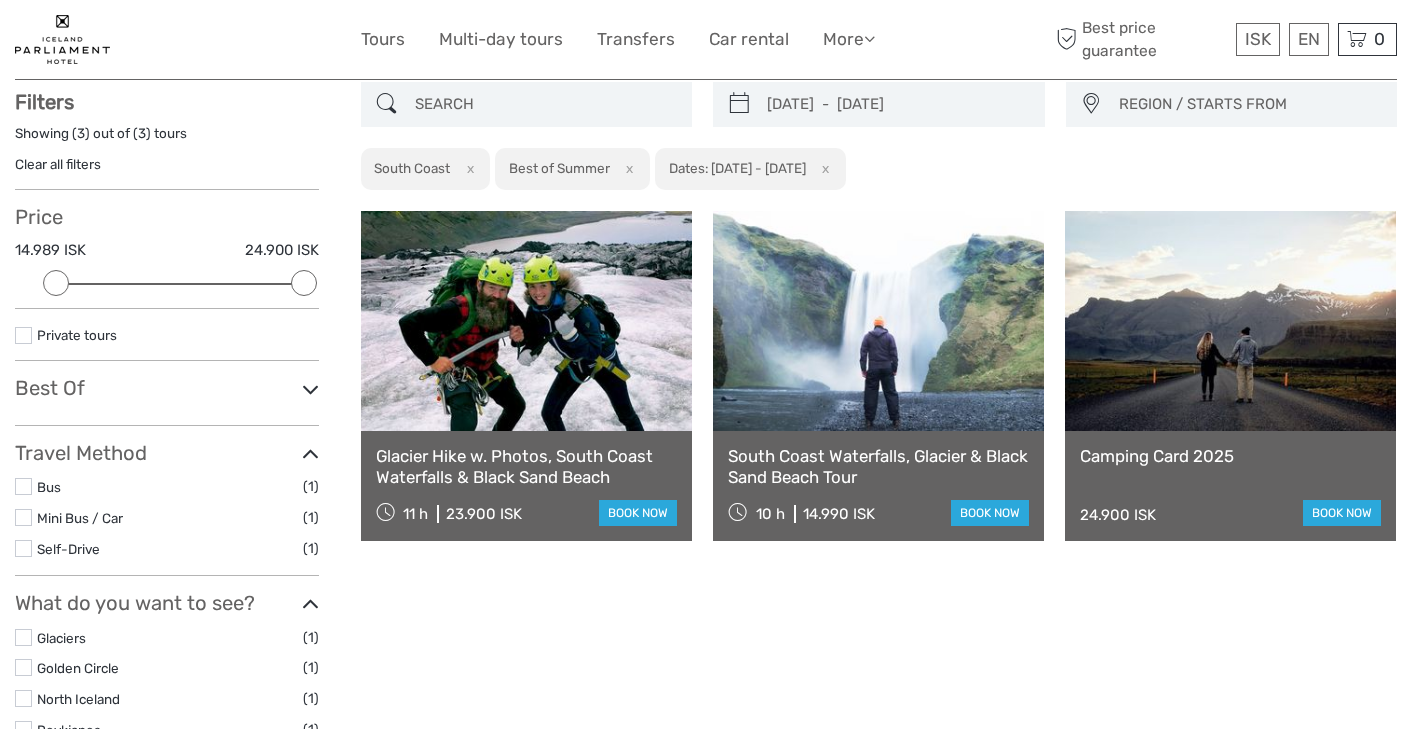 click on "South Coast Waterfalls, Glacier & Black Sand Beach Tour" at bounding box center [878, 466] 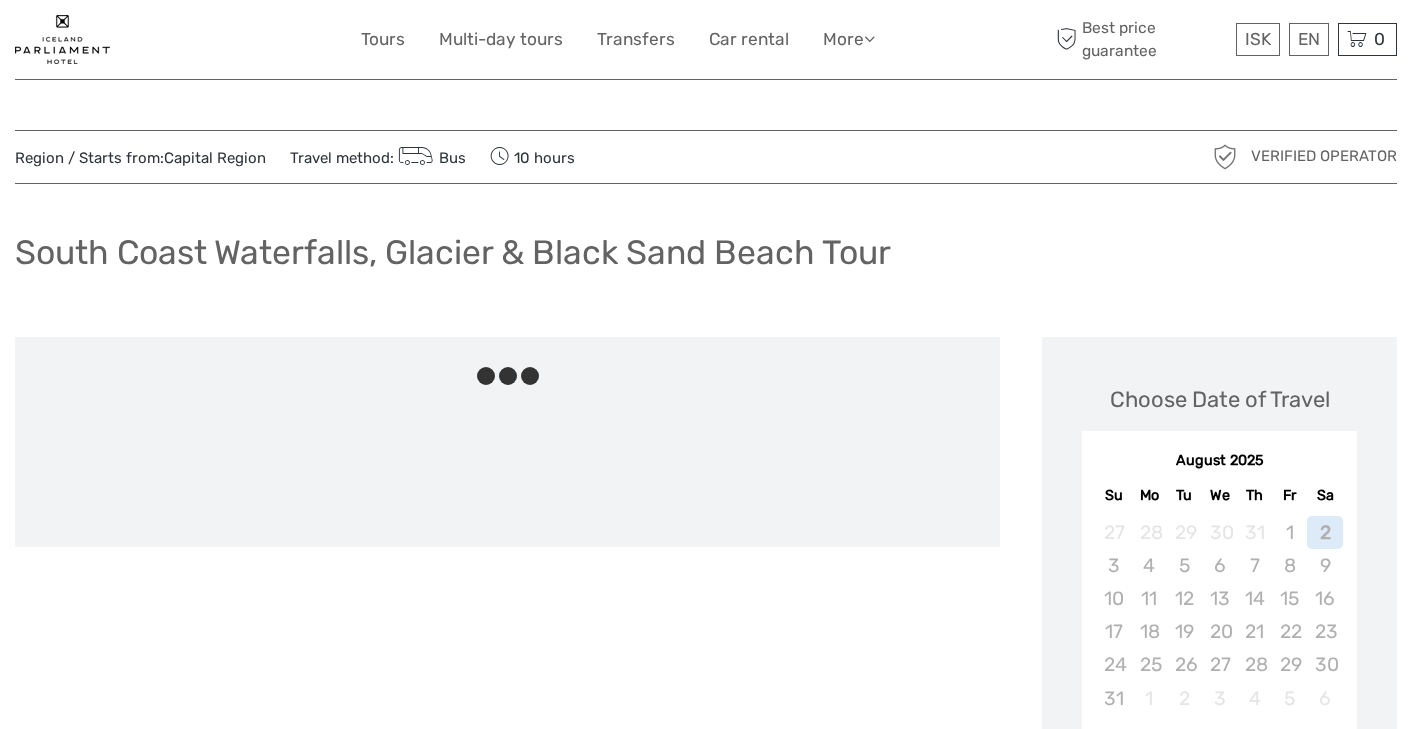 scroll, scrollTop: 0, scrollLeft: 0, axis: both 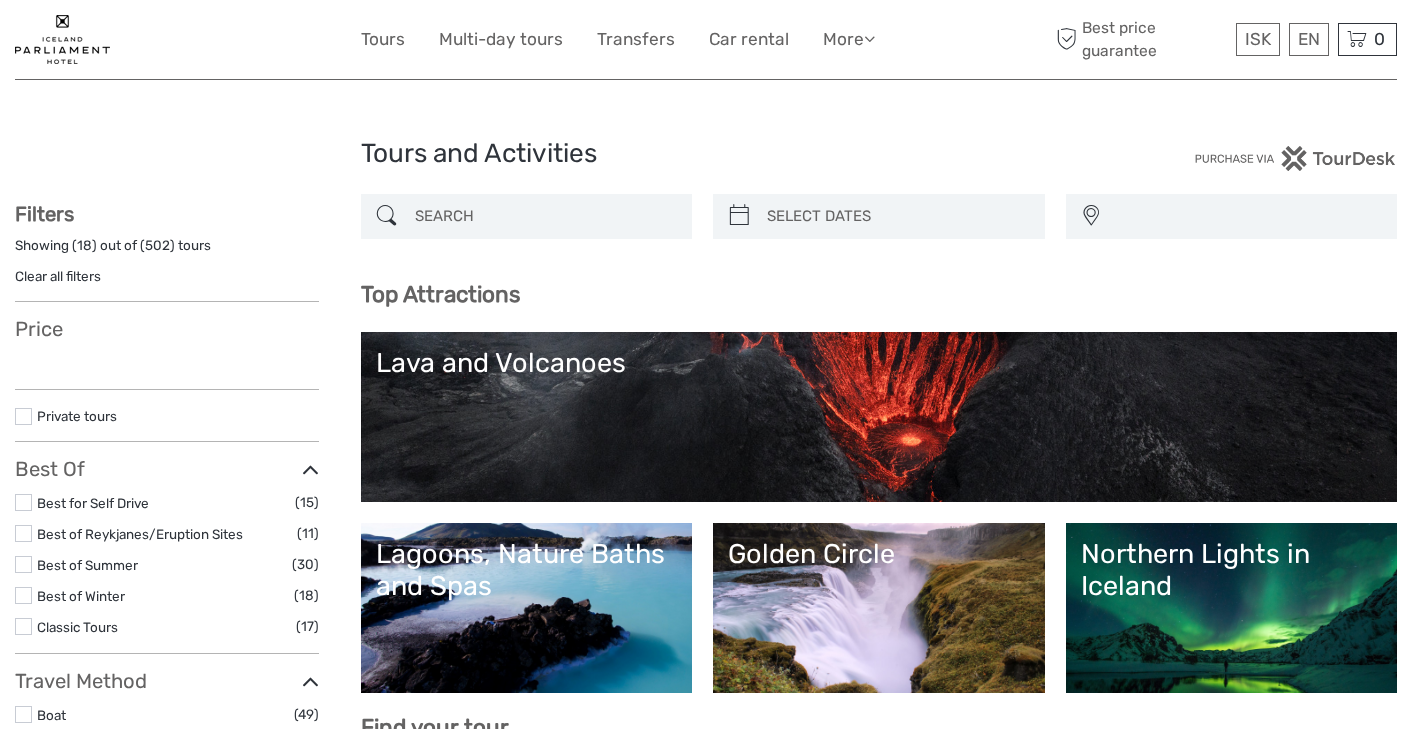 select 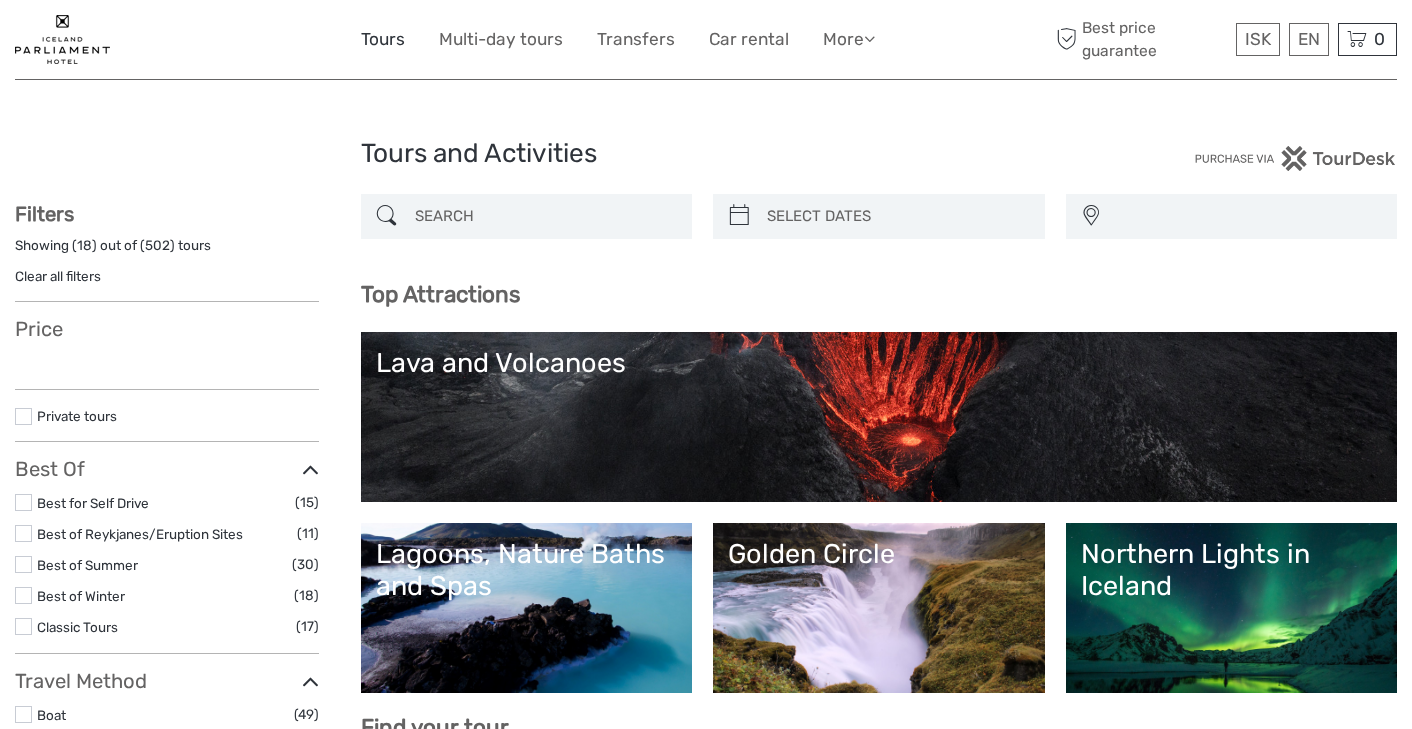 select 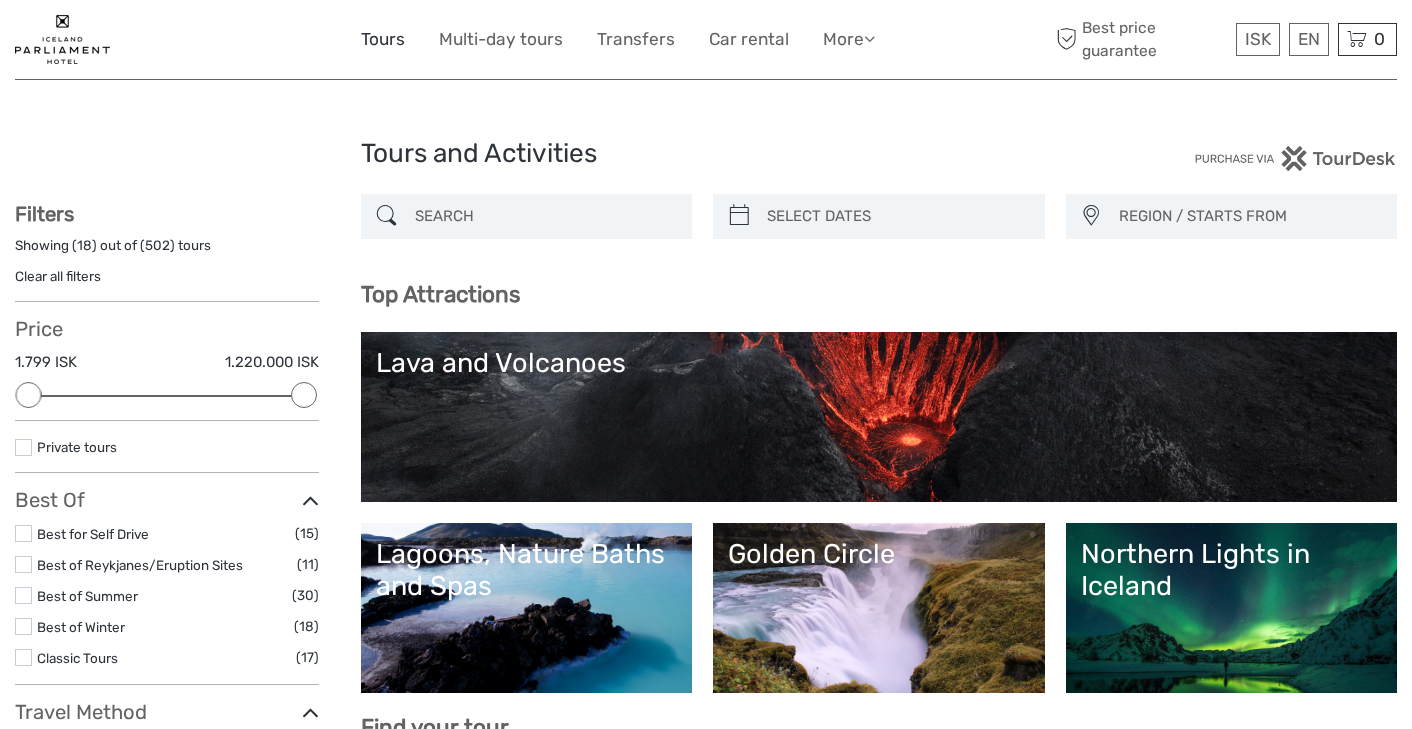 scroll, scrollTop: 0, scrollLeft: 0, axis: both 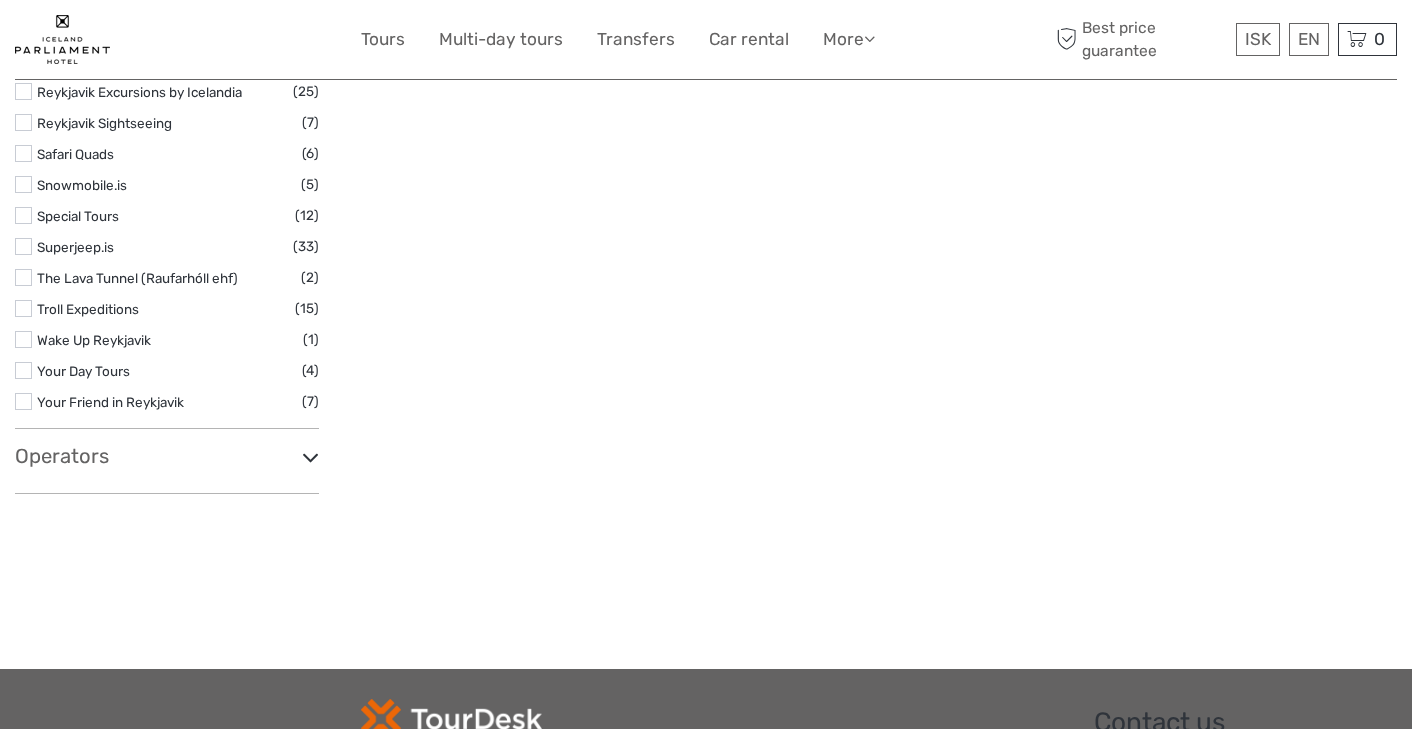 click at bounding box center (310, 457) 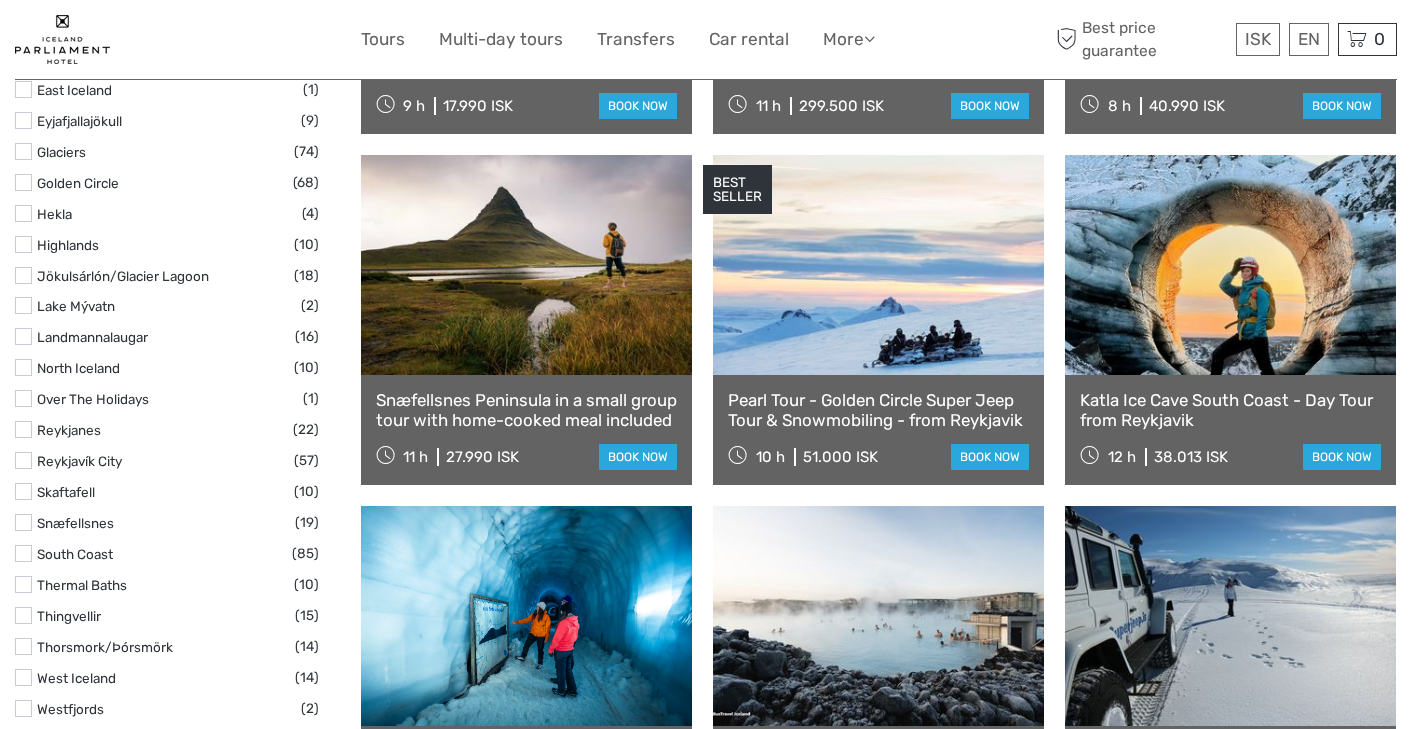 scroll, scrollTop: 963, scrollLeft: 0, axis: vertical 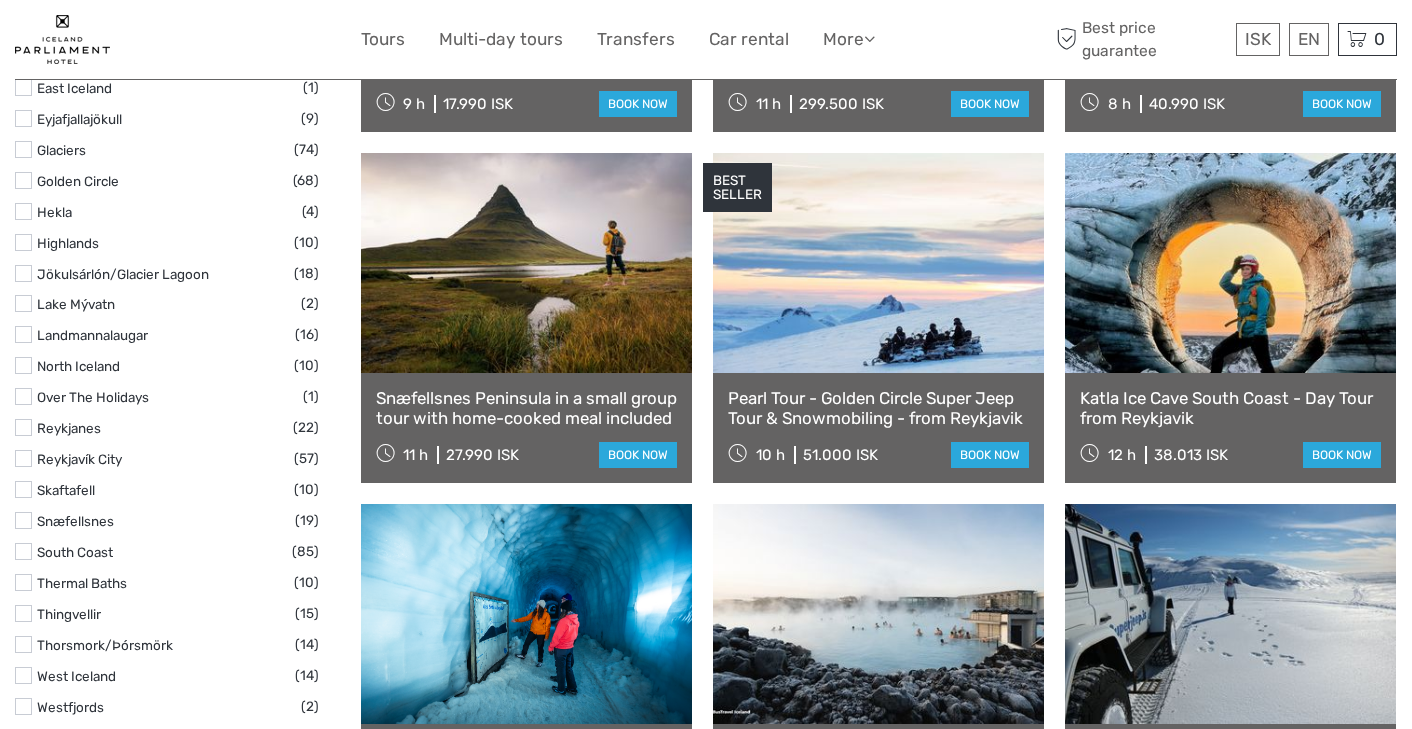 click at bounding box center (23, 551) 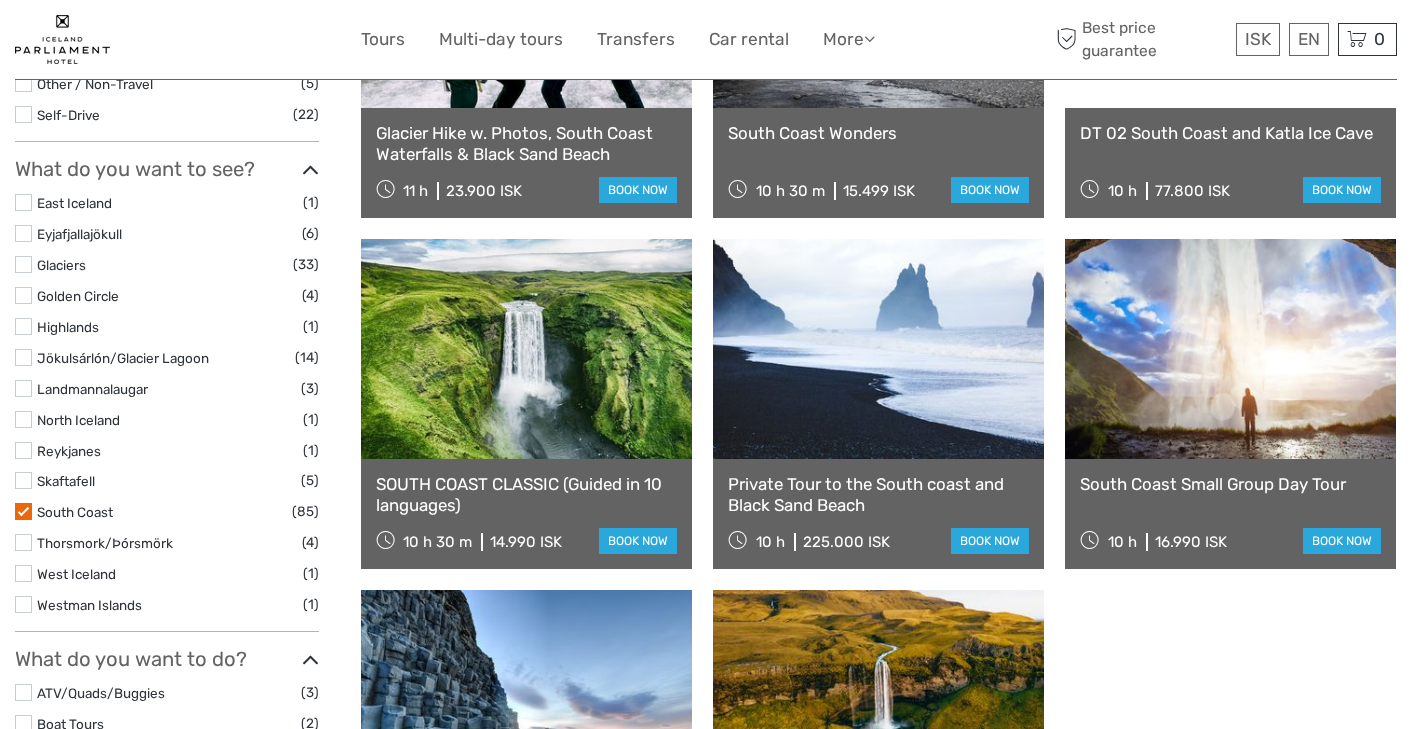 scroll, scrollTop: 803, scrollLeft: 0, axis: vertical 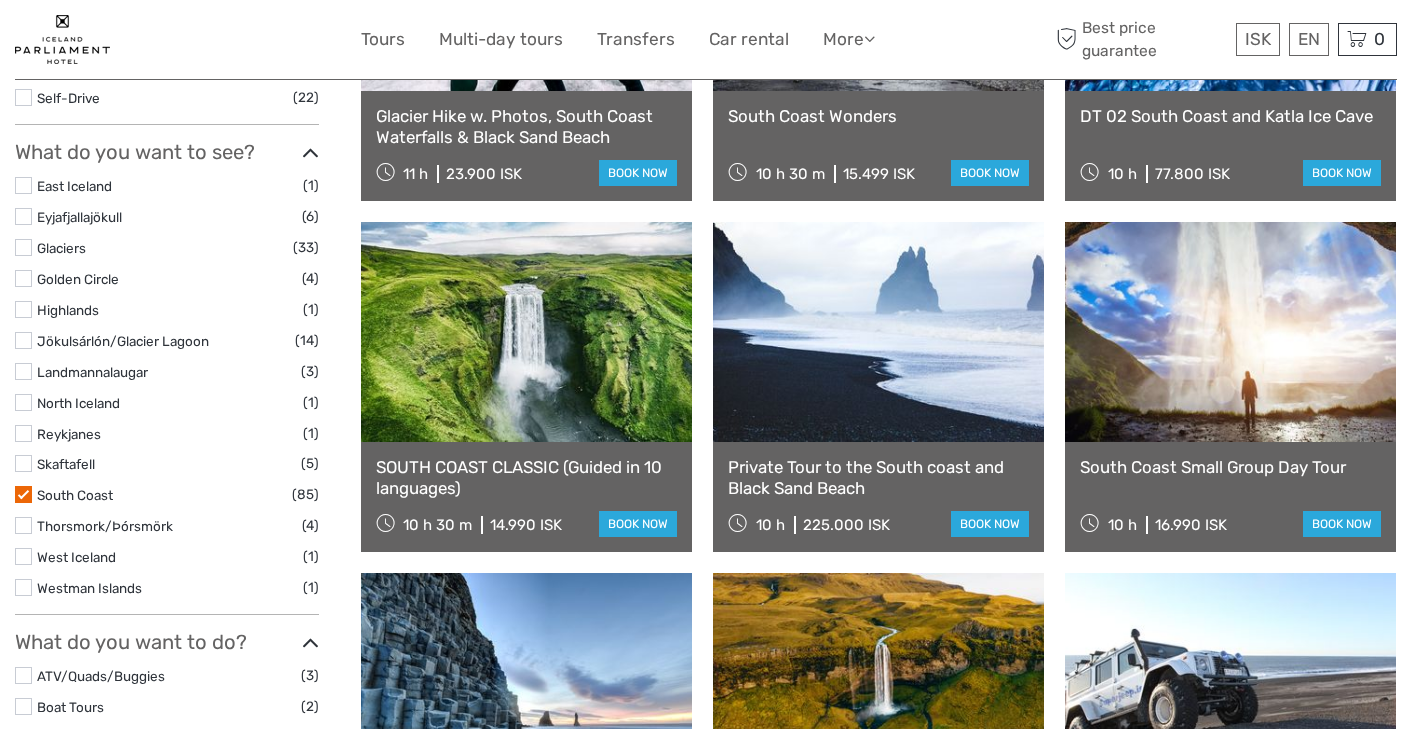 click at bounding box center [23, 494] 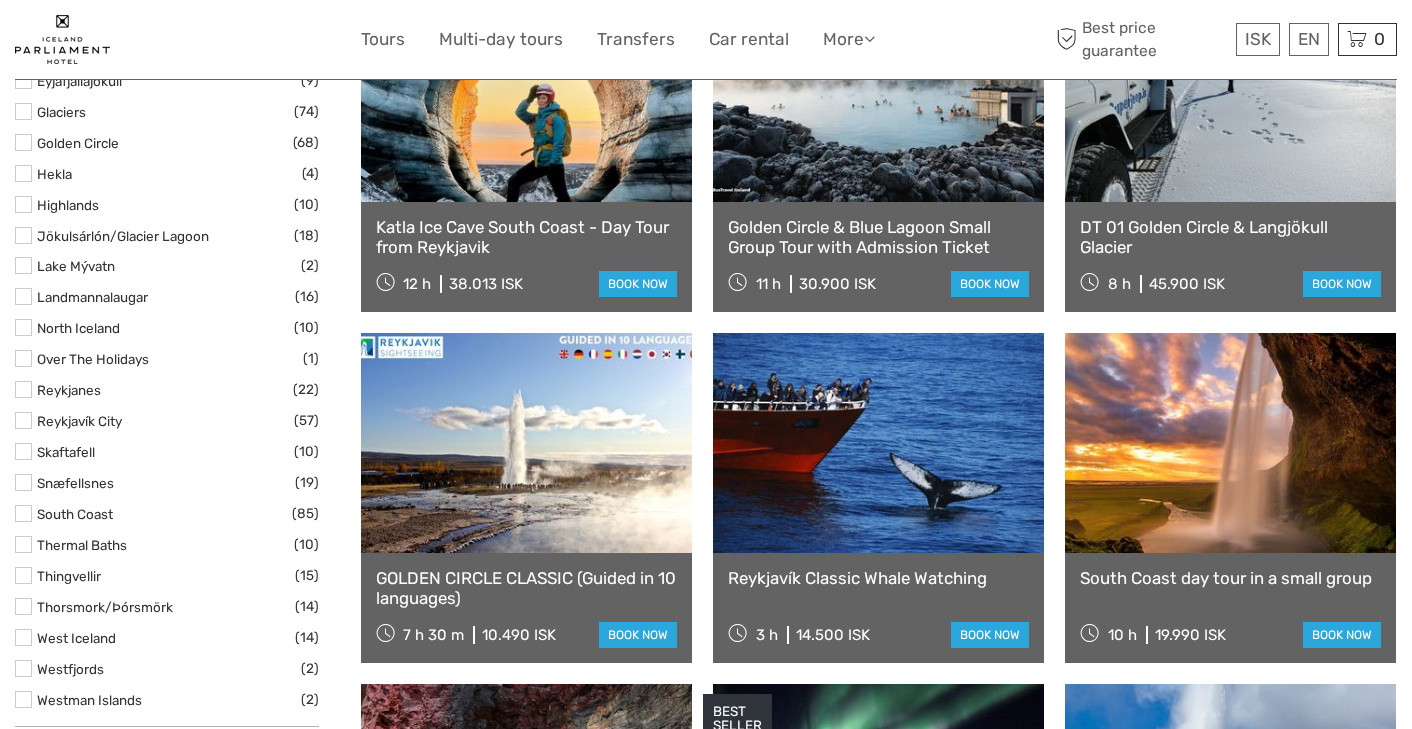 scroll, scrollTop: 1015, scrollLeft: 0, axis: vertical 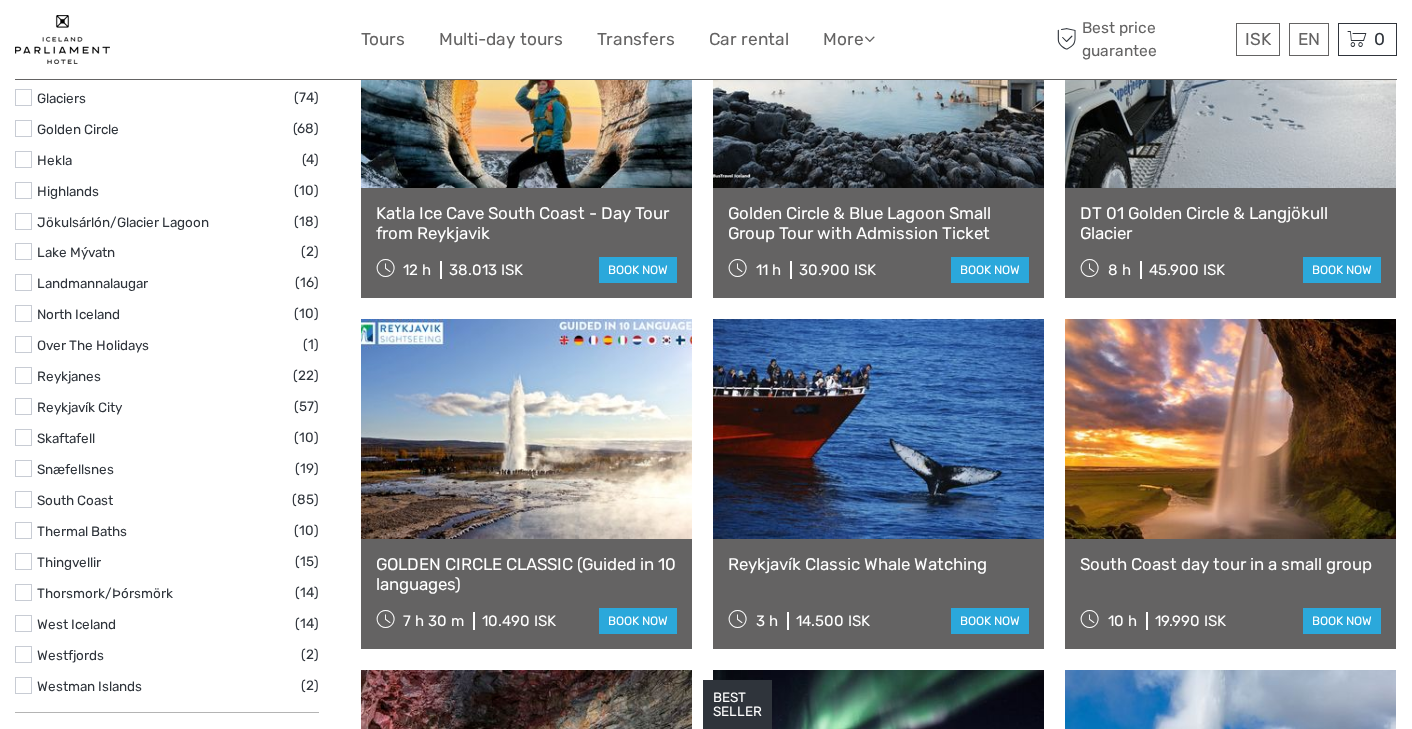 click at bounding box center [23, 623] 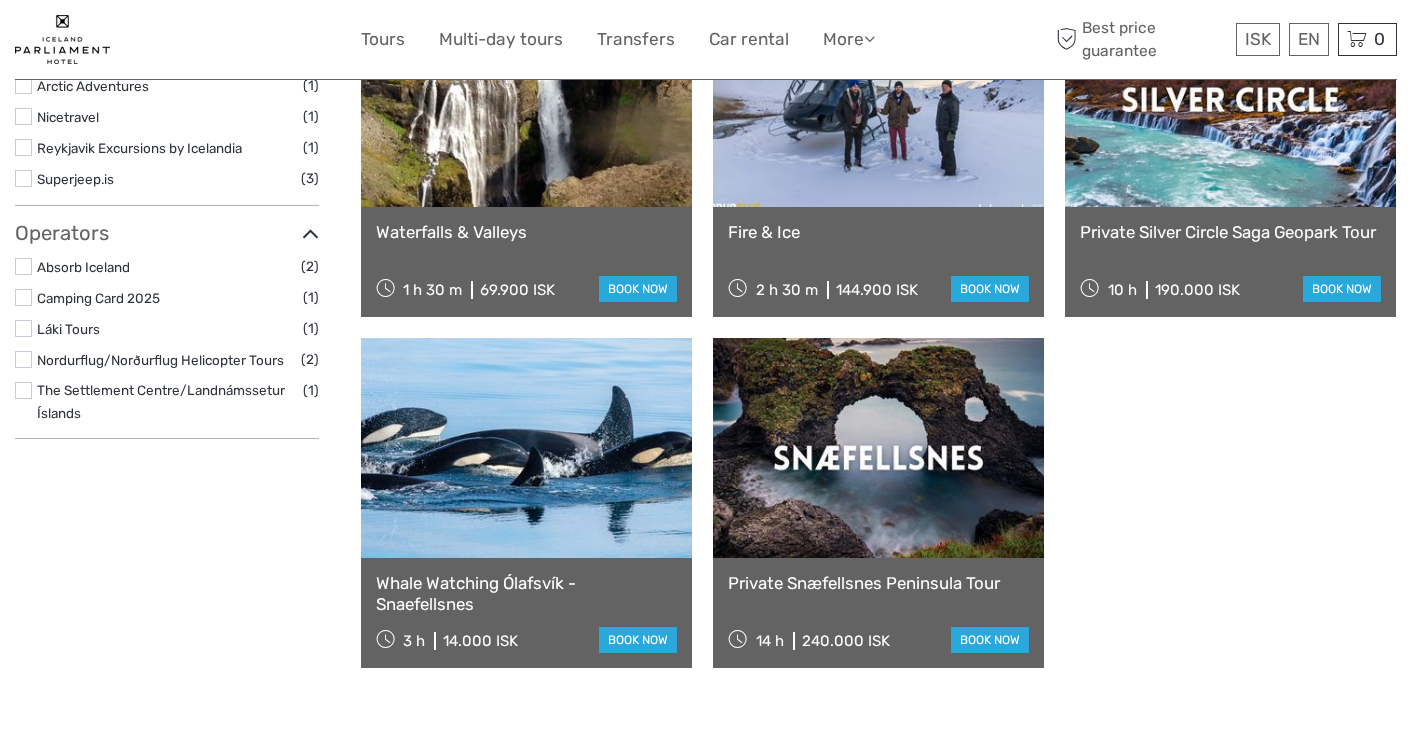 scroll, scrollTop: 1387, scrollLeft: 0, axis: vertical 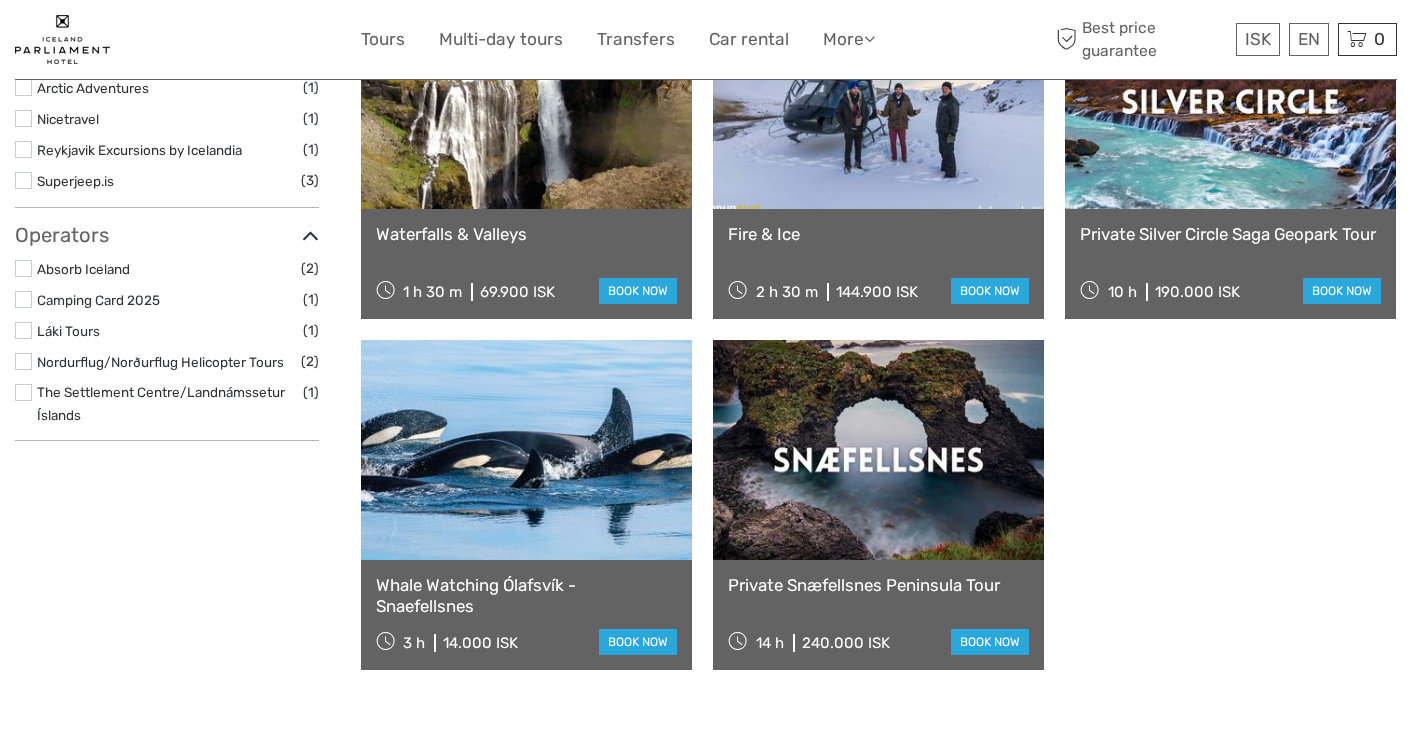 click at bounding box center (23, 361) 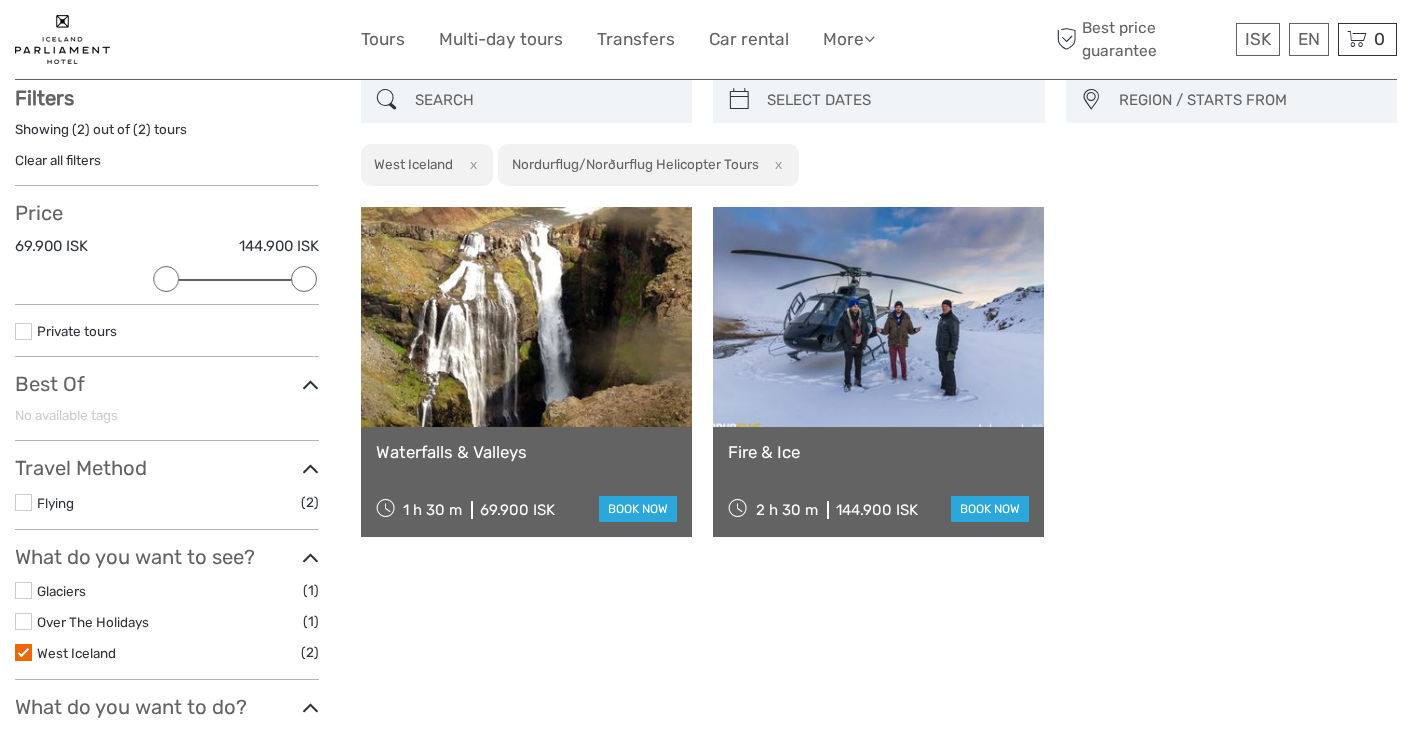 scroll, scrollTop: 113, scrollLeft: 0, axis: vertical 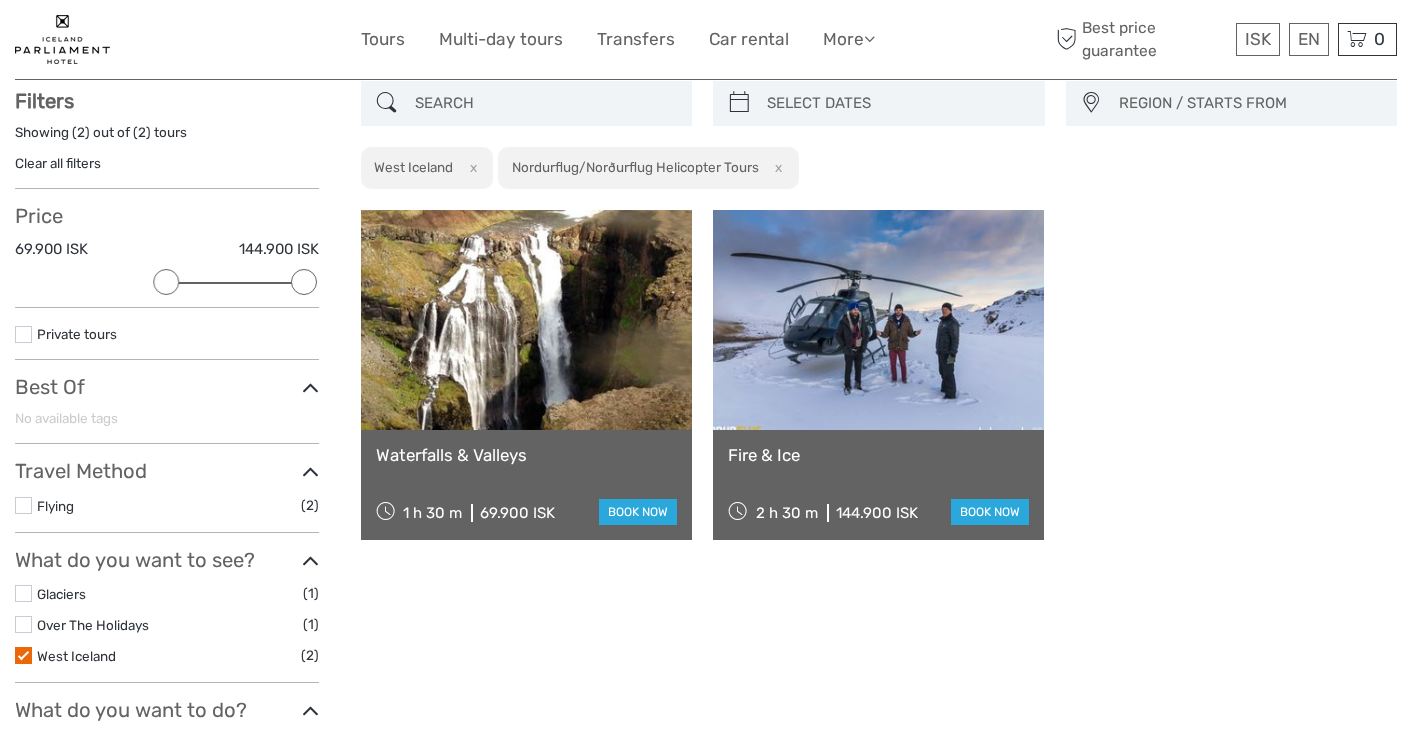 click on "Travel Method" at bounding box center [167, 471] 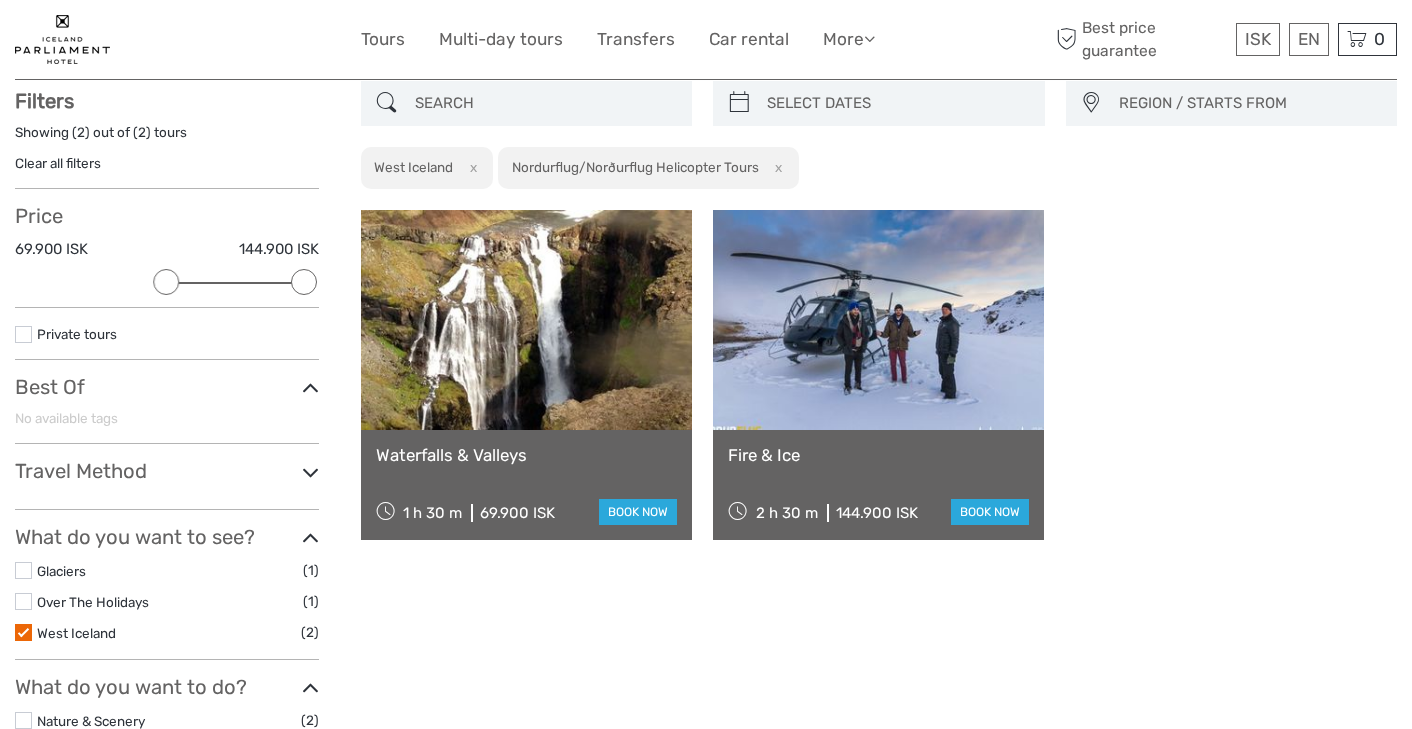 click at bounding box center [23, 632] 